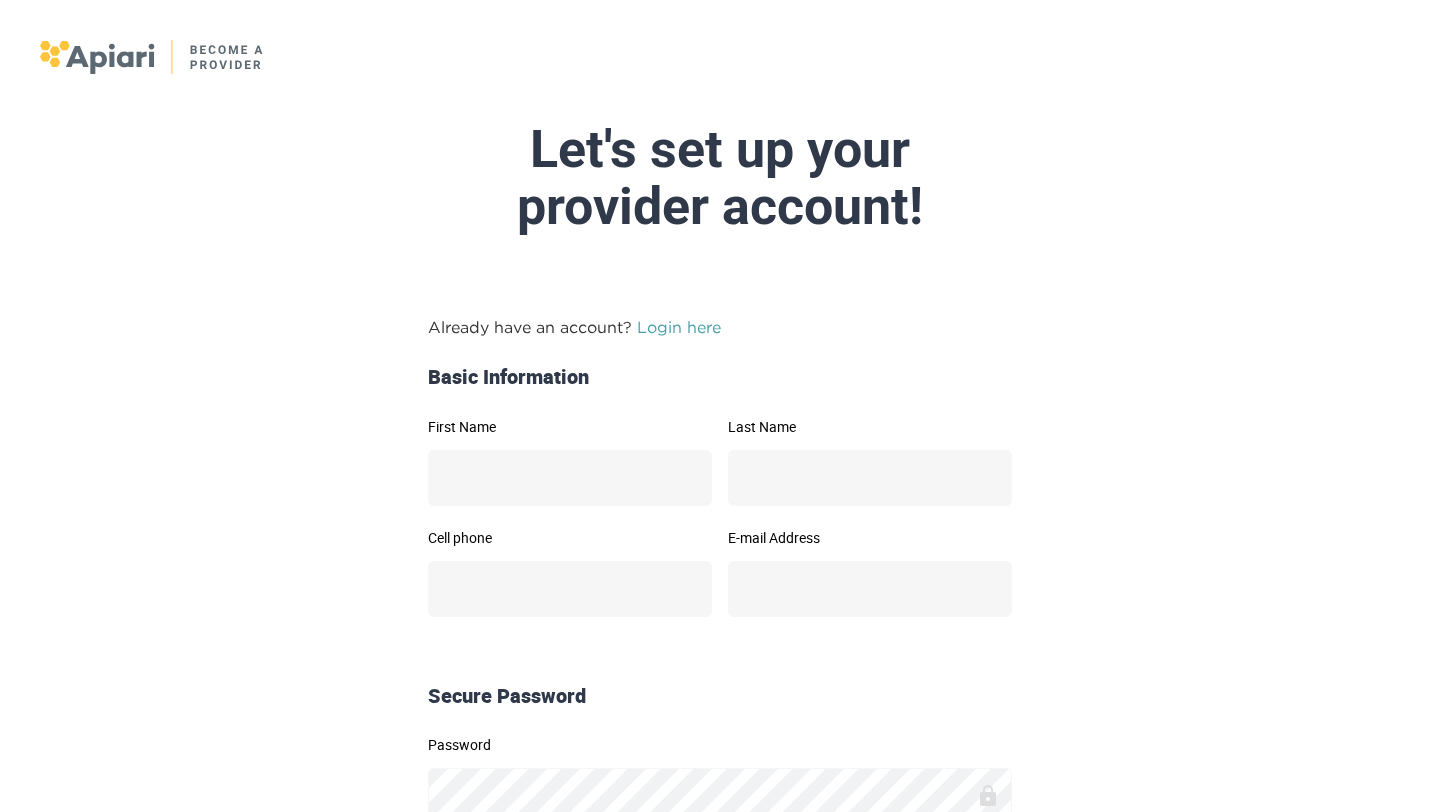 scroll, scrollTop: 0, scrollLeft: 0, axis: both 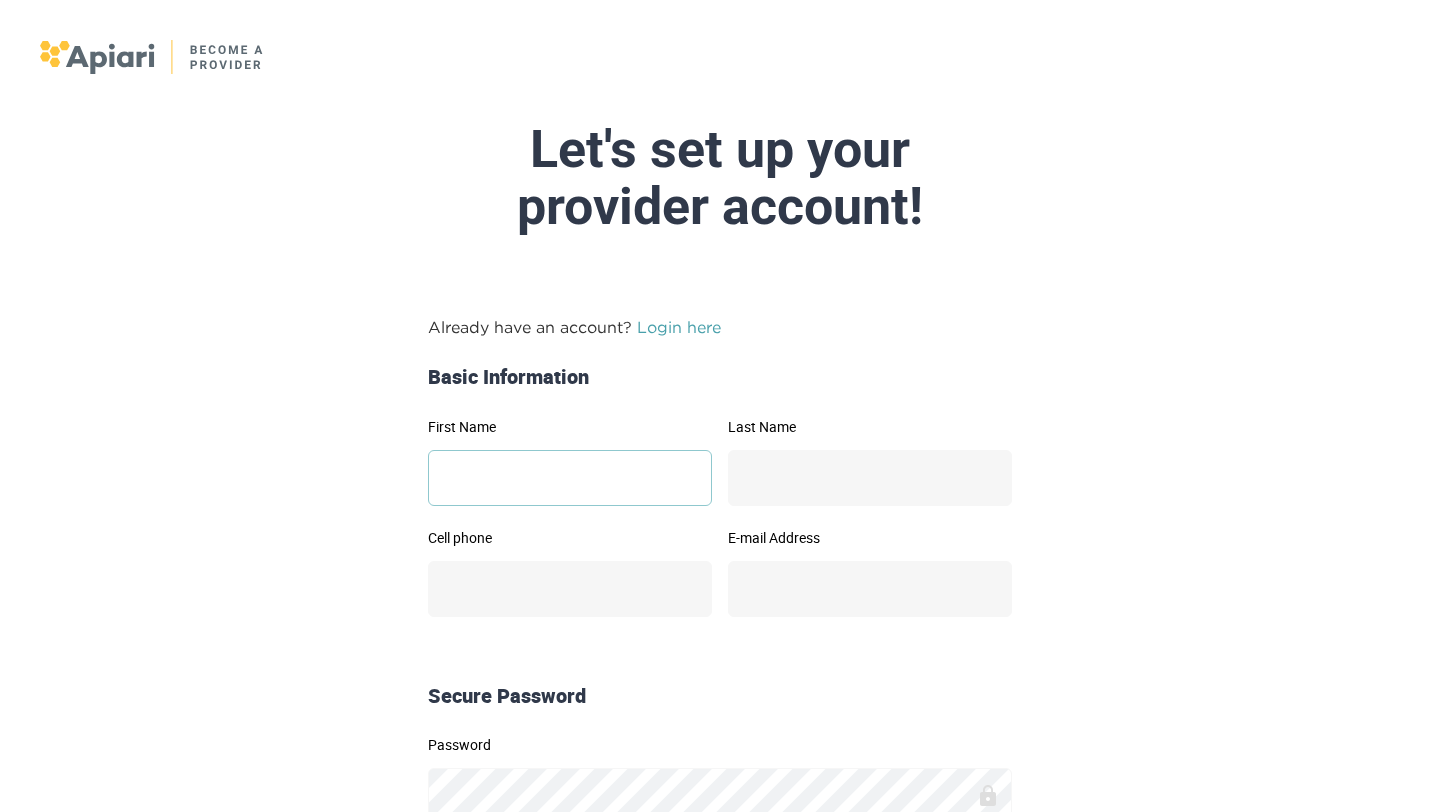 click on "First Name" at bounding box center (570, 478) 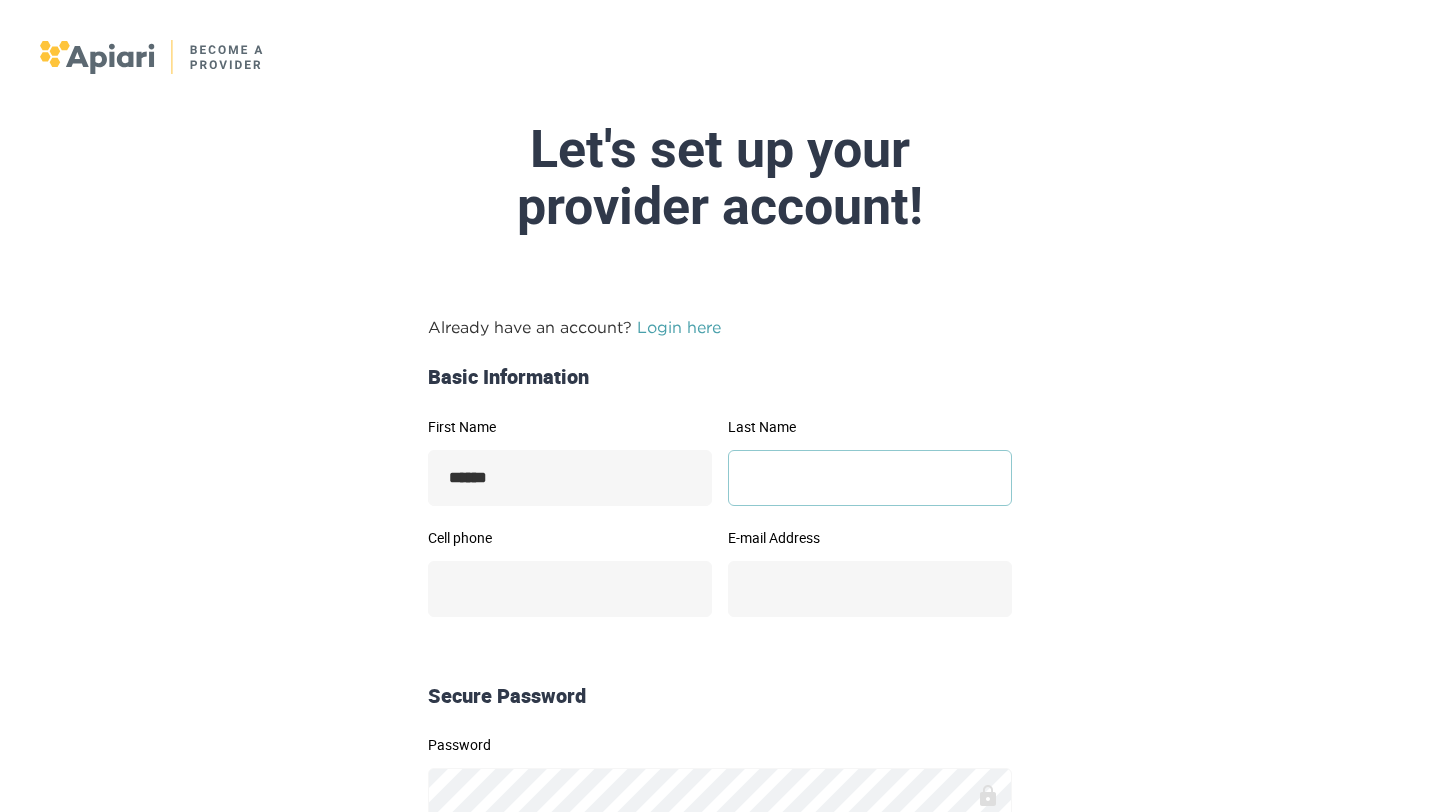 type on "********" 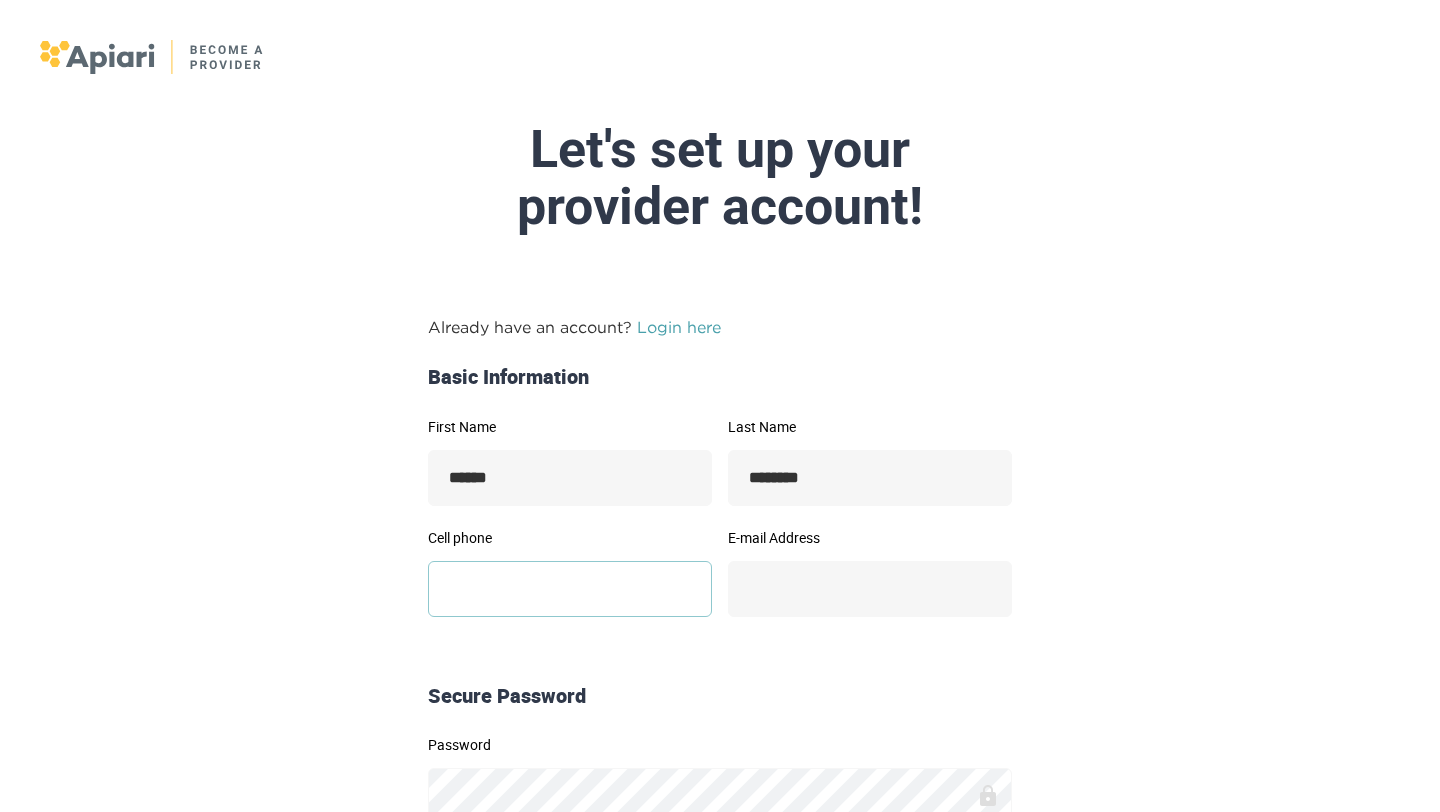 type on "**********" 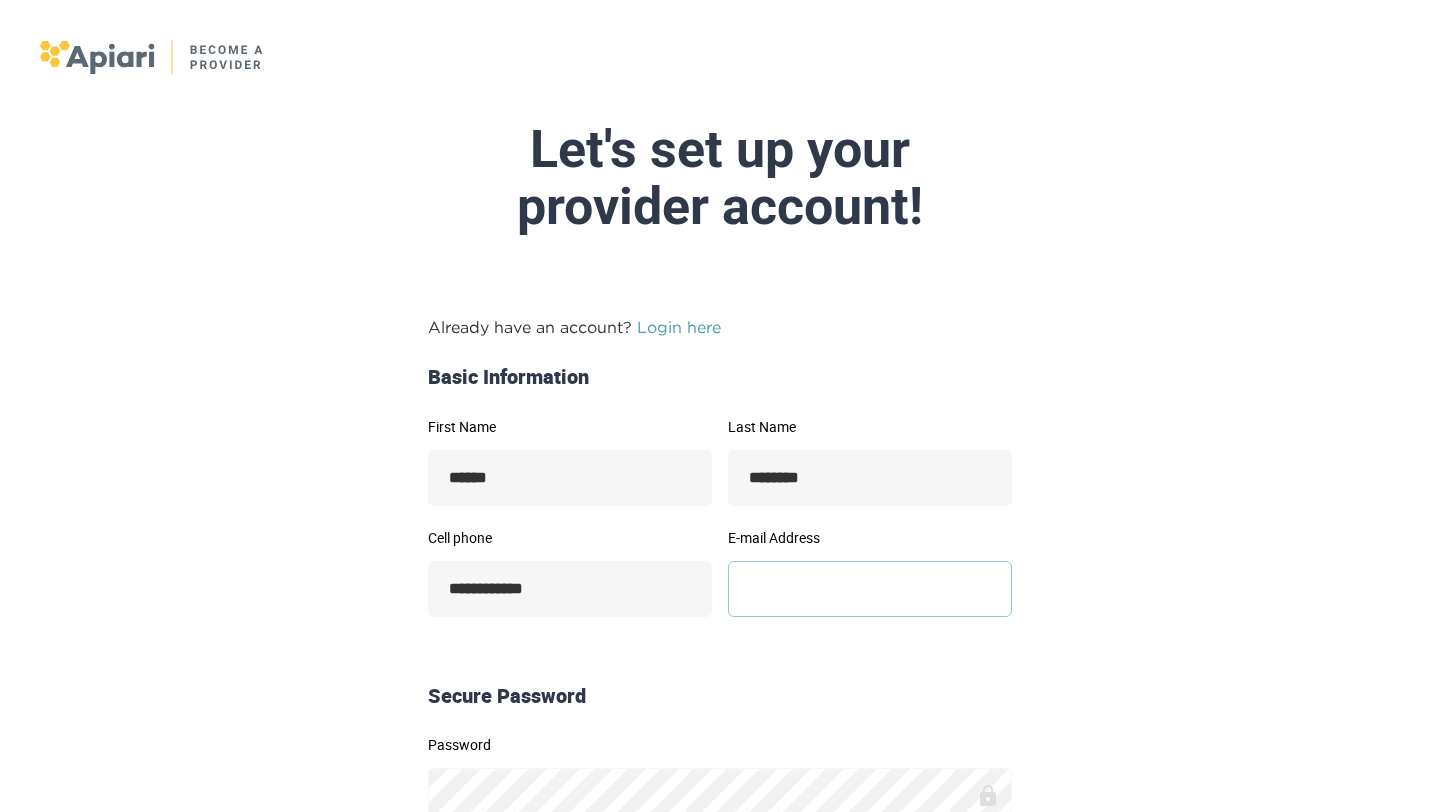 type on "**********" 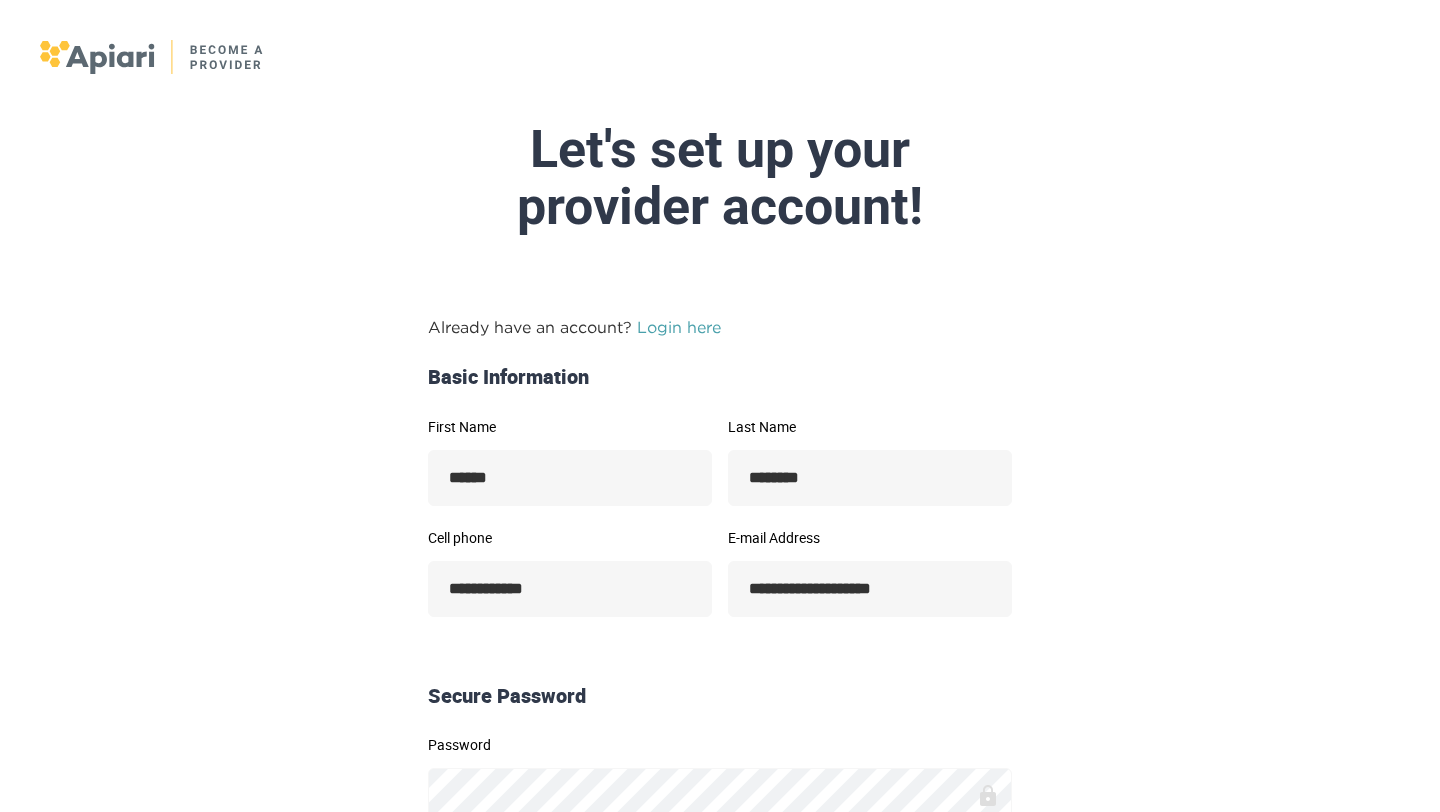 click on "**********" at bounding box center (720, 672) 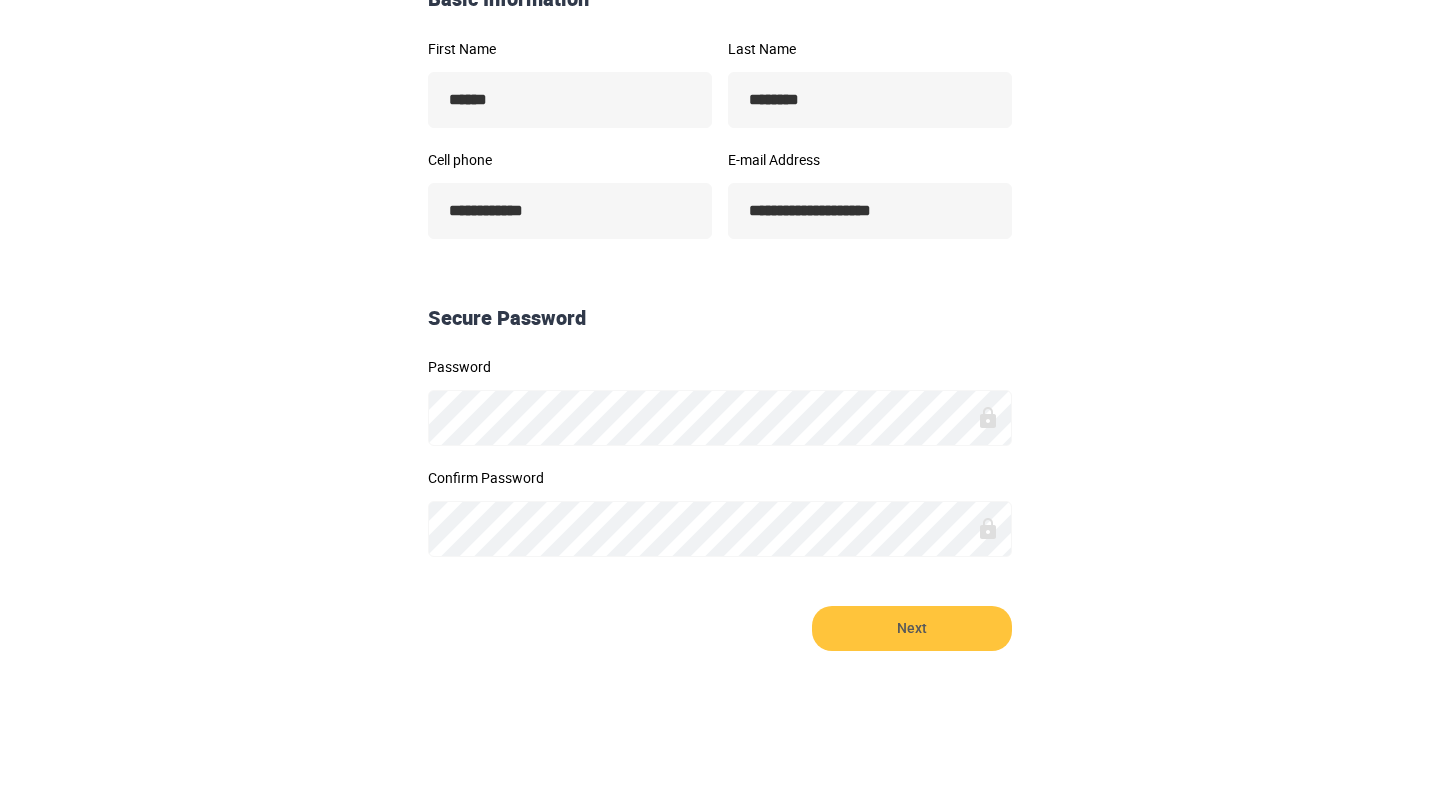scroll, scrollTop: 379, scrollLeft: 0, axis: vertical 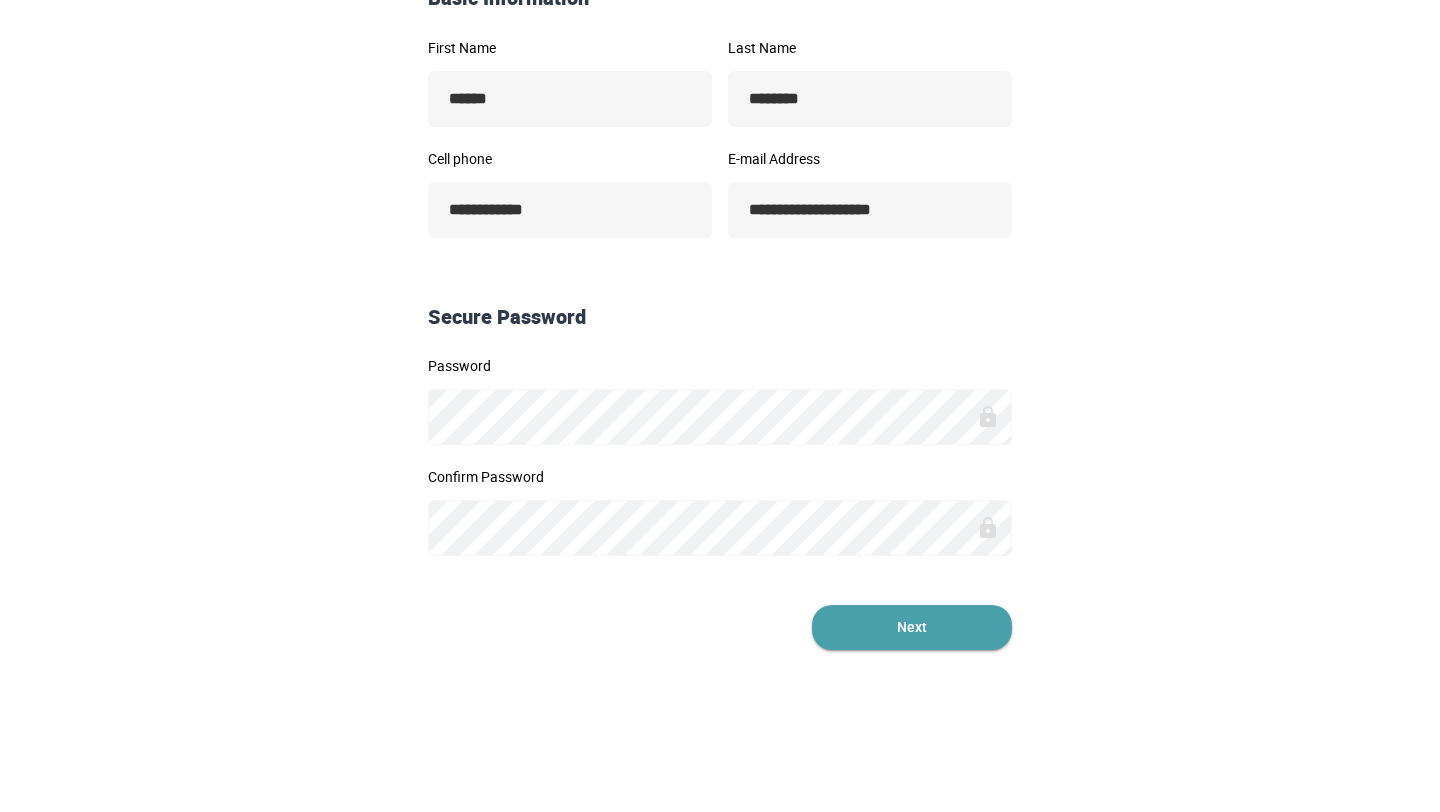 click on "Next" at bounding box center [912, 627] 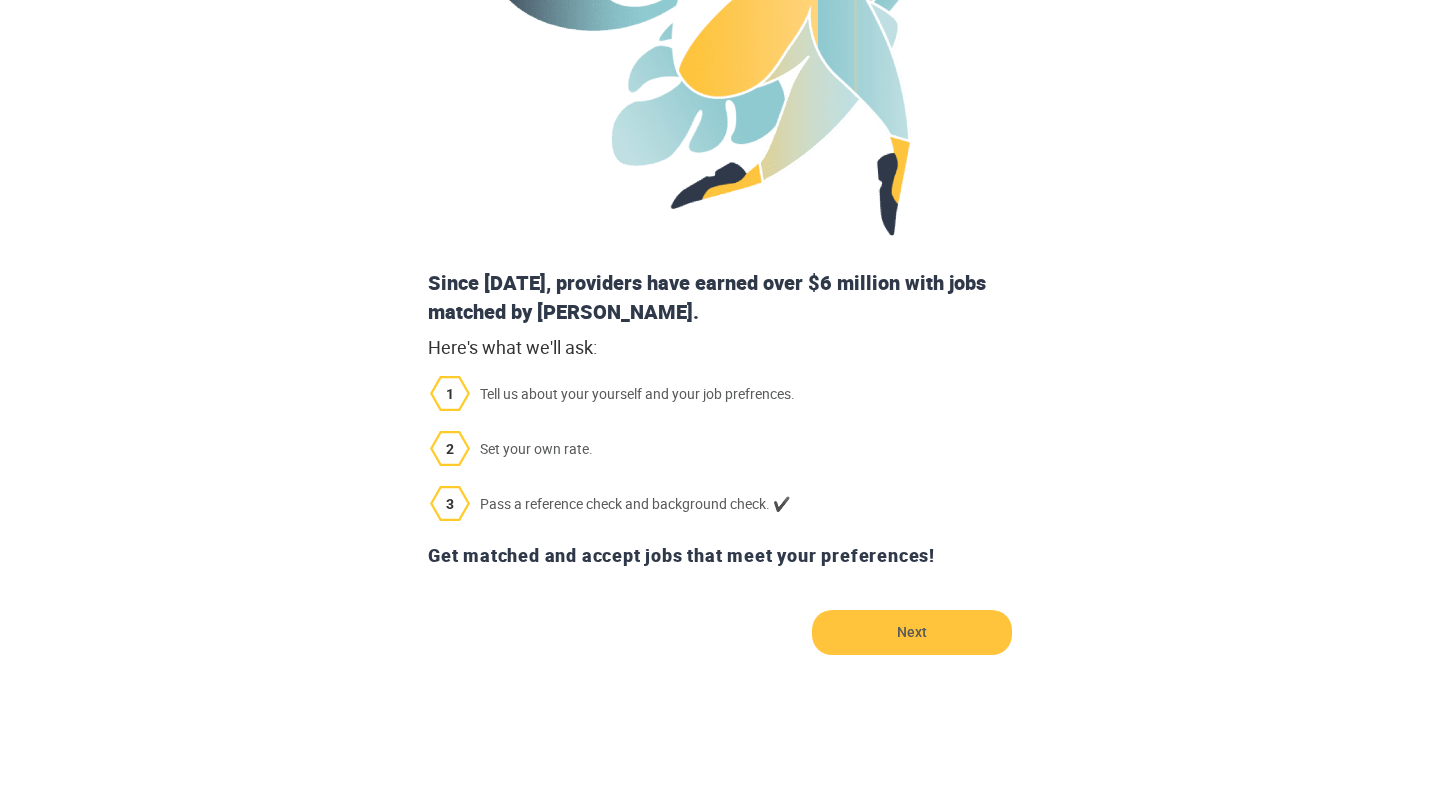 scroll, scrollTop: 471, scrollLeft: 0, axis: vertical 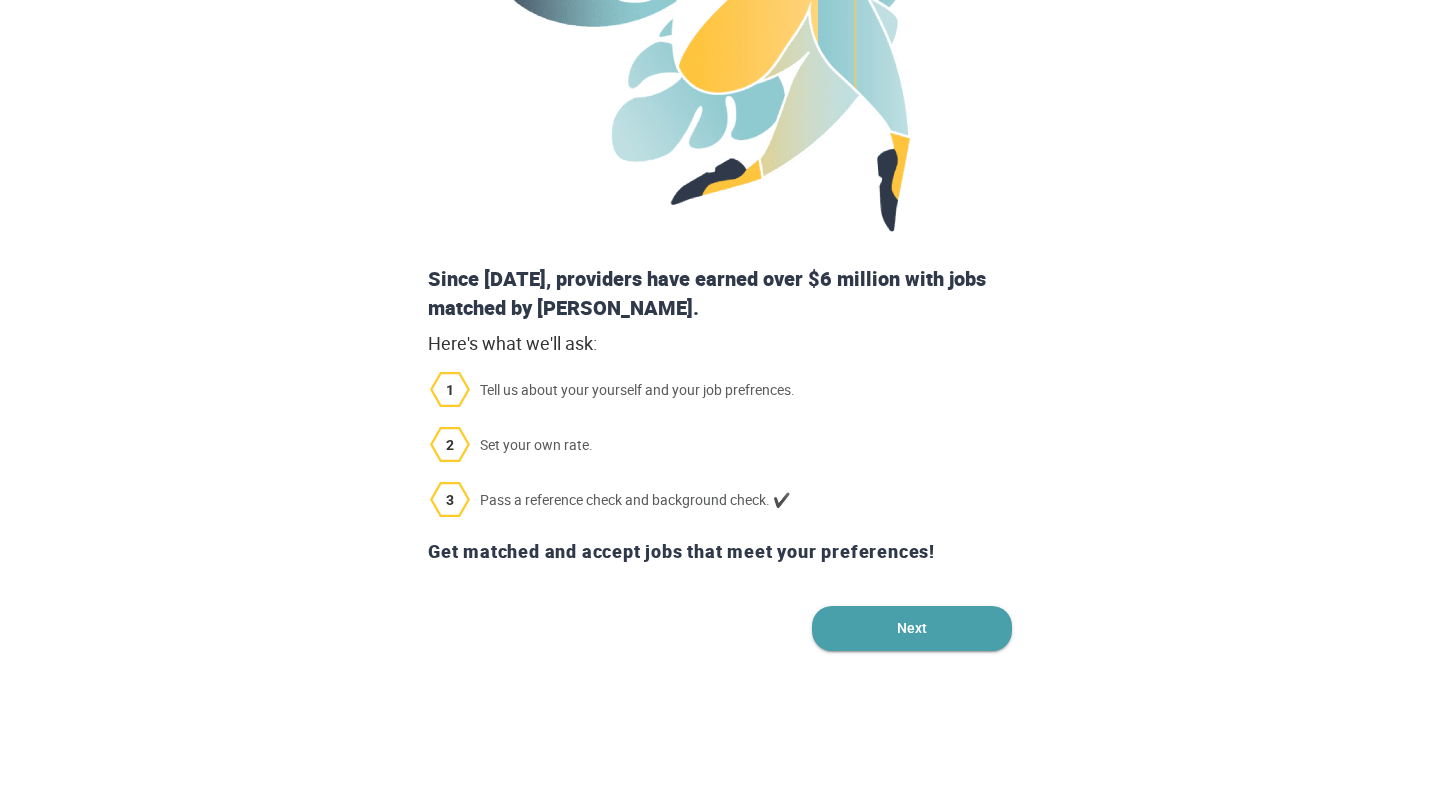 click on "Next" at bounding box center (912, 628) 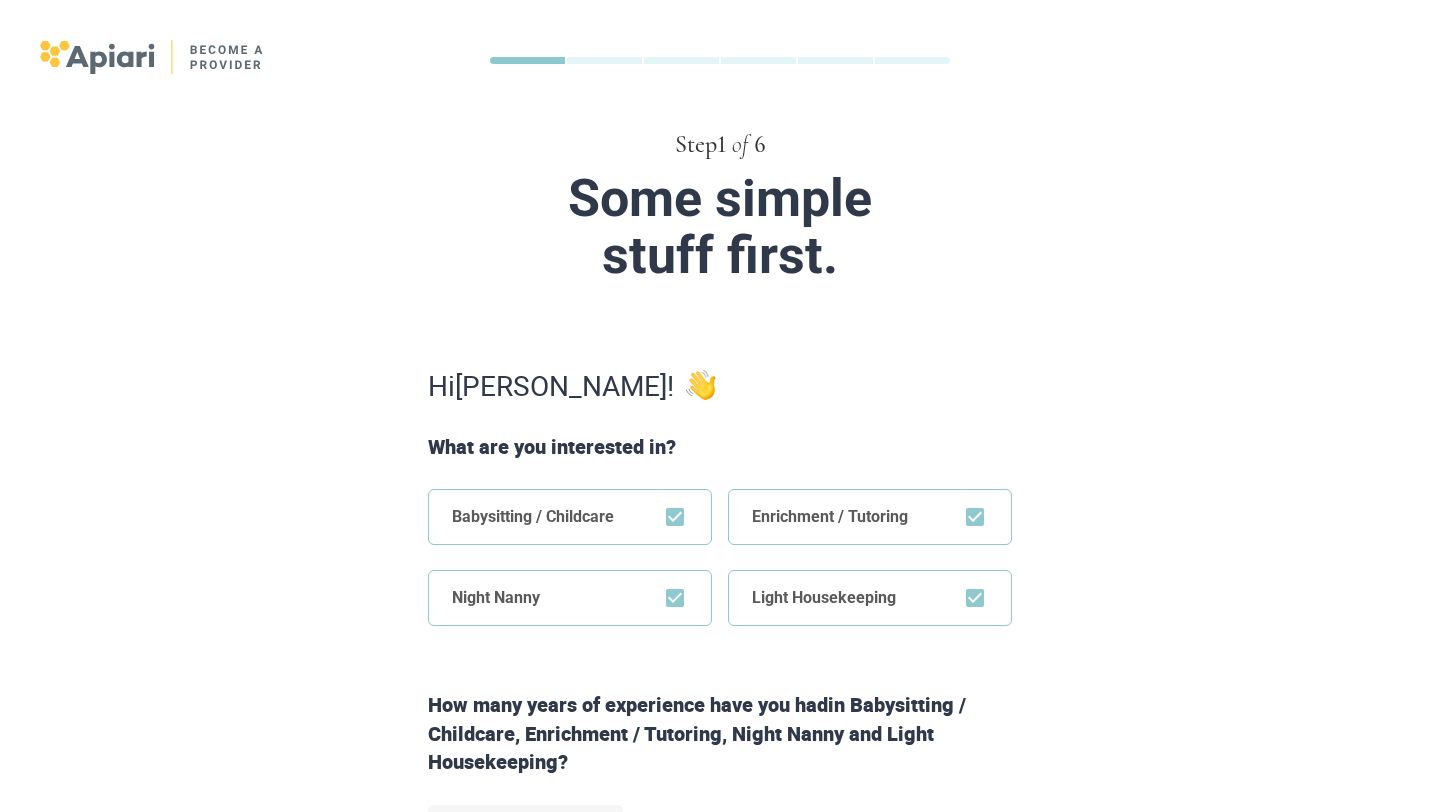 click on "Hi  [PERSON_NAME] ! What are you interested in? Babysitting / Childcare Enrichment / Tutoring Night Nanny Light Housekeeping How many years of experience have you had  in Babysitting / Childcare, Enrichment / Tutoring, Night Nanny and Light Housekeeping ? ​ Are you legally authorized to work in the [GEOGRAPHIC_DATA]? Yes No Back Next" at bounding box center (720, 764) 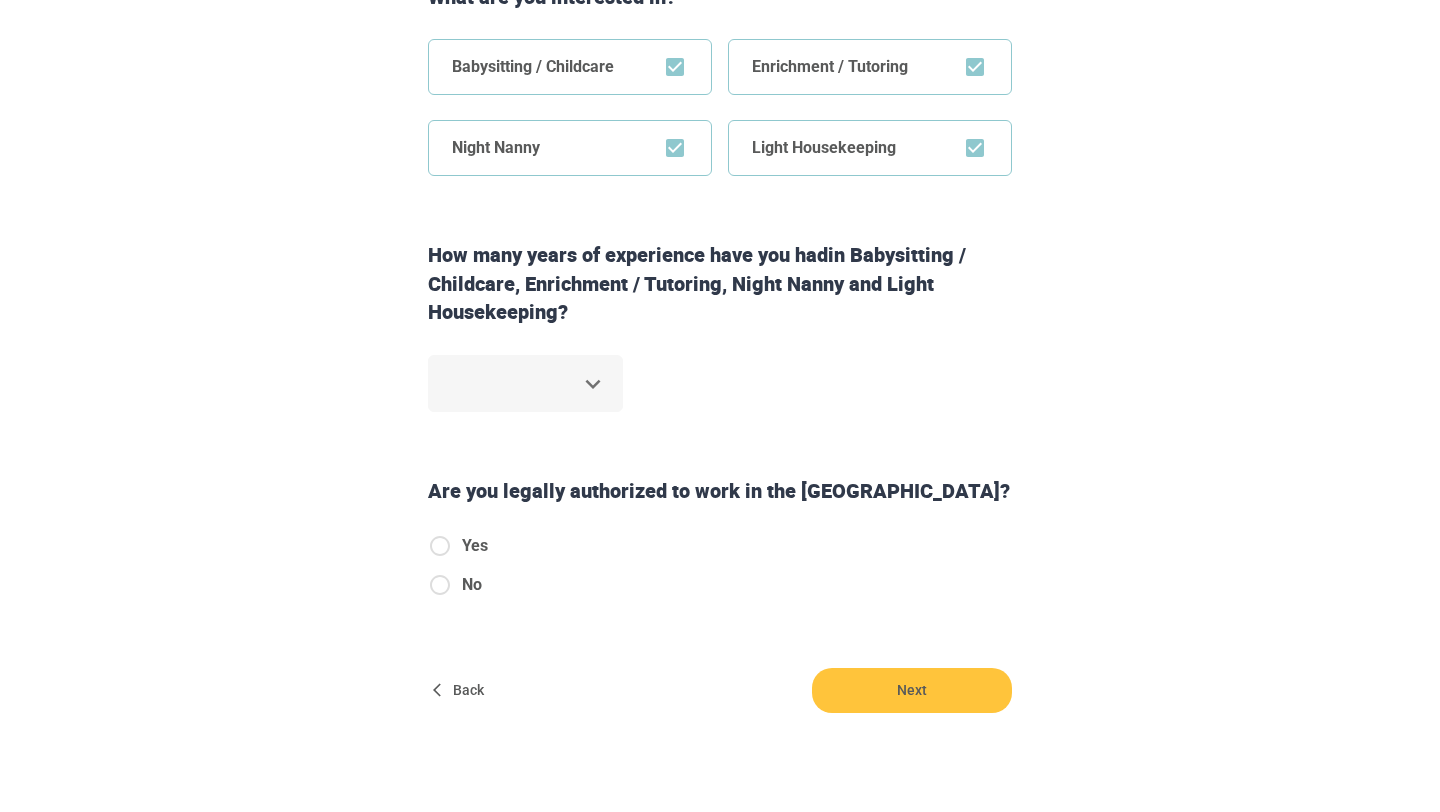 scroll, scrollTop: 480, scrollLeft: 0, axis: vertical 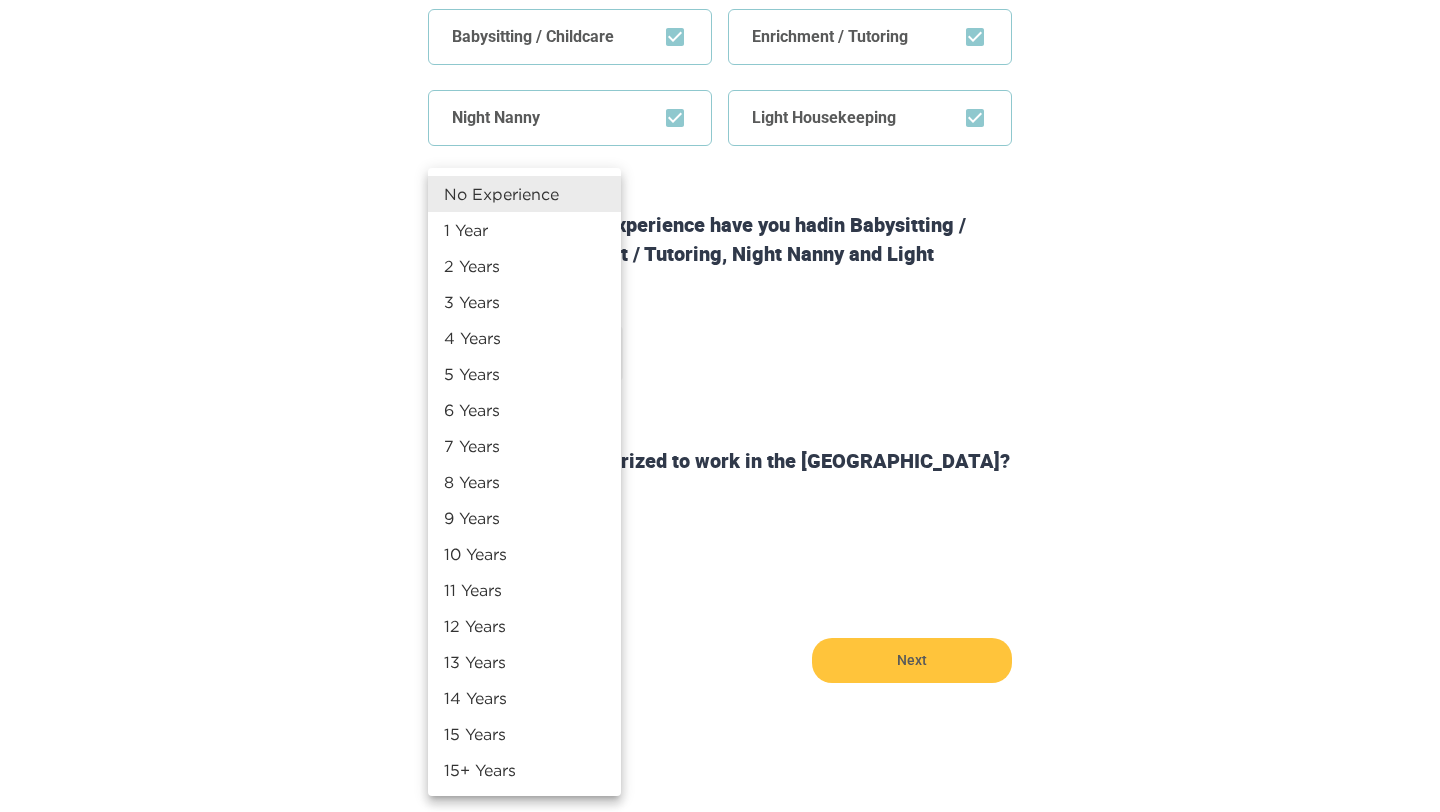 click on "Step  1   of   6 Some simple  stuff first. Hi  [PERSON_NAME] ! What are you interested in? Babysitting / Childcare Enrichment / Tutoring Night Nanny Light Housekeeping How many years of experience have you had  in Babysitting / Childcare, Enrichment / Tutoring, Night Nanny and Light Housekeeping ? ​ Are you legally authorized to work in the [GEOGRAPHIC_DATA]? Yes No Back Next Copyright  2025 [EMAIL_ADDRESS][DOMAIN_NAME] [PHONE_NUMBER] Jobs Signup Terms of service Privacy The Sweet Life No Experience 1 Year 2 Years 3 Years 4 Years 5 Years 6 Years 7 Years 8 Years 9 Years 10 Years 11 Years 12 Years 13 Years 14 Years 15 Years 15+ Years" at bounding box center (720, -74) 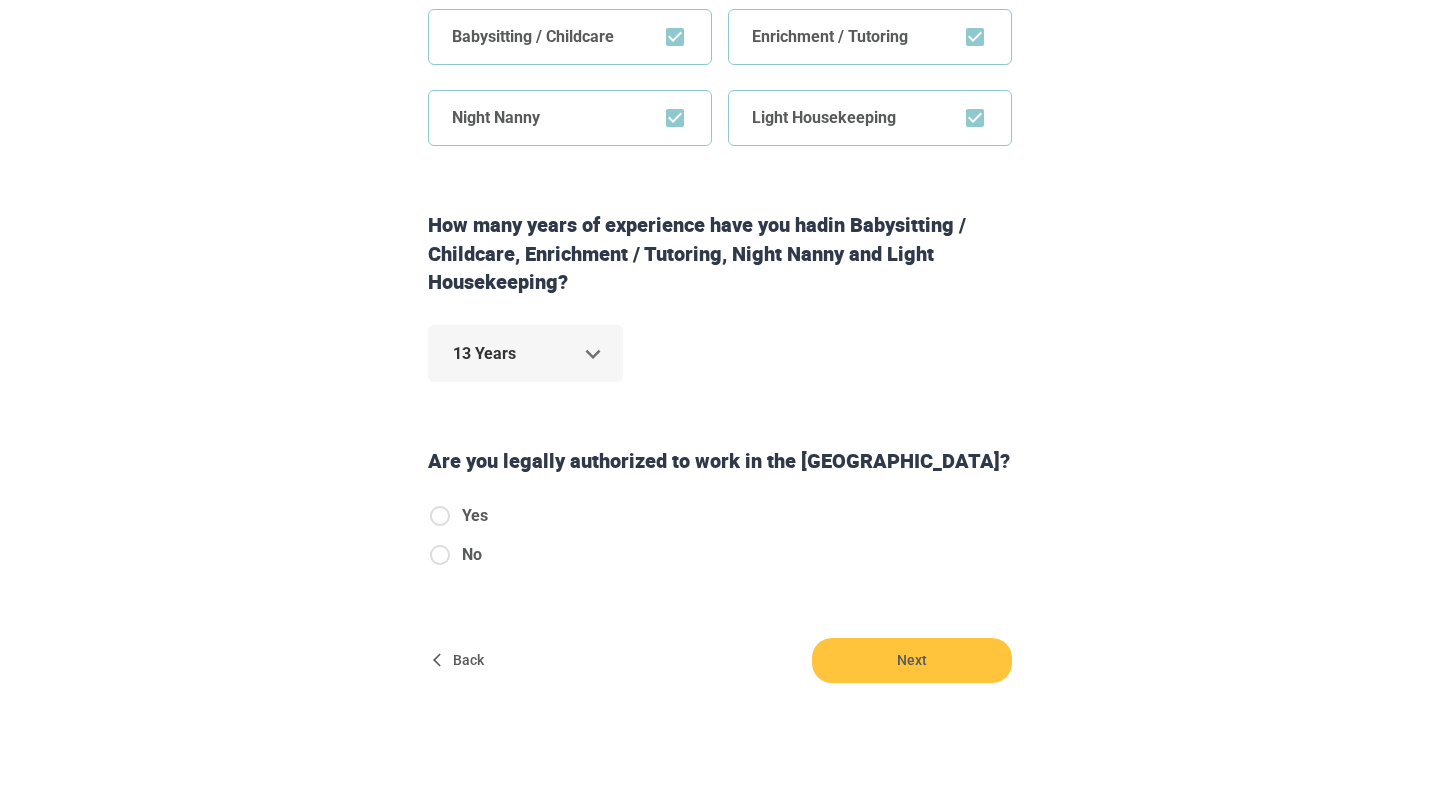 click on "Yes" at bounding box center (475, 516) 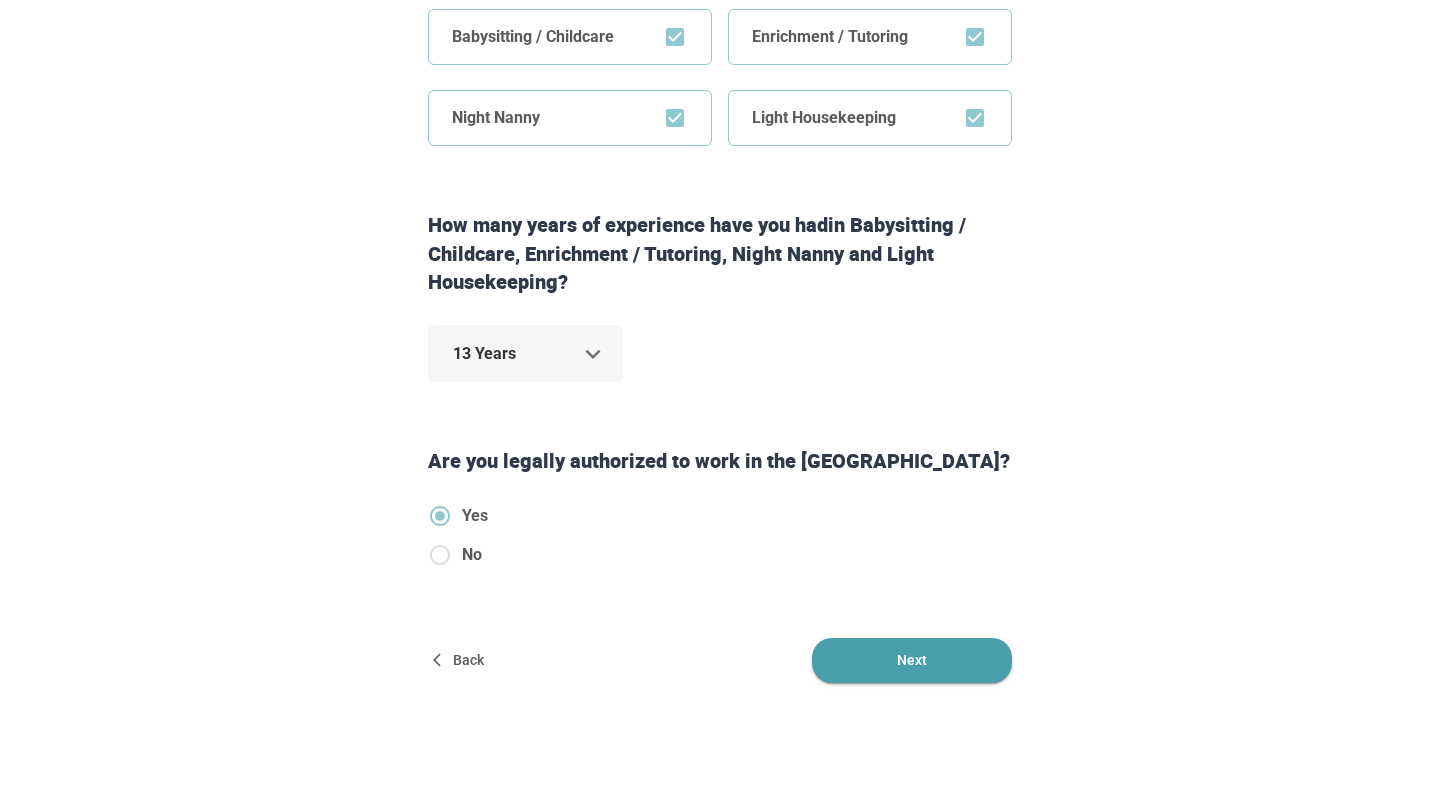 click on "Next" at bounding box center (912, 660) 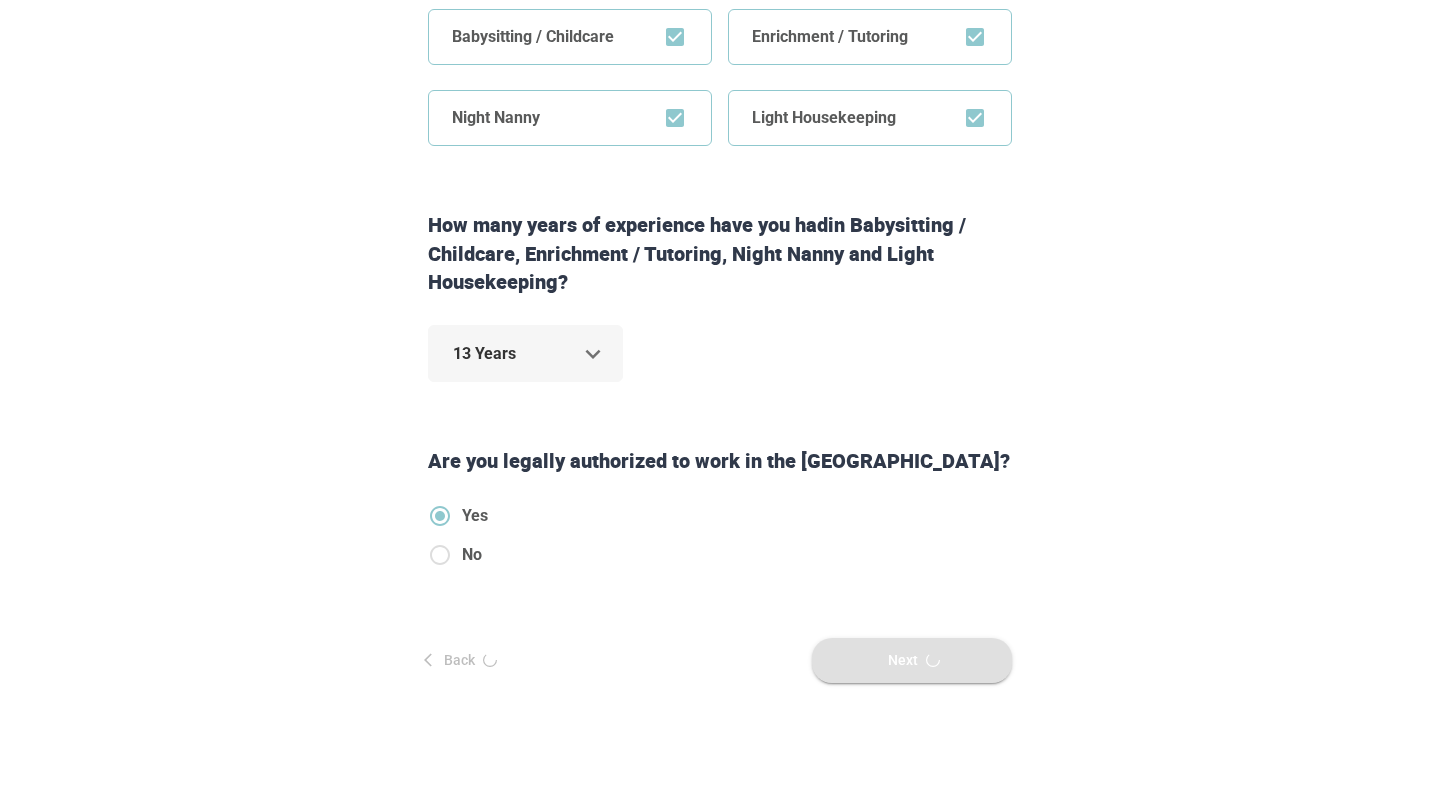 scroll, scrollTop: 0, scrollLeft: 0, axis: both 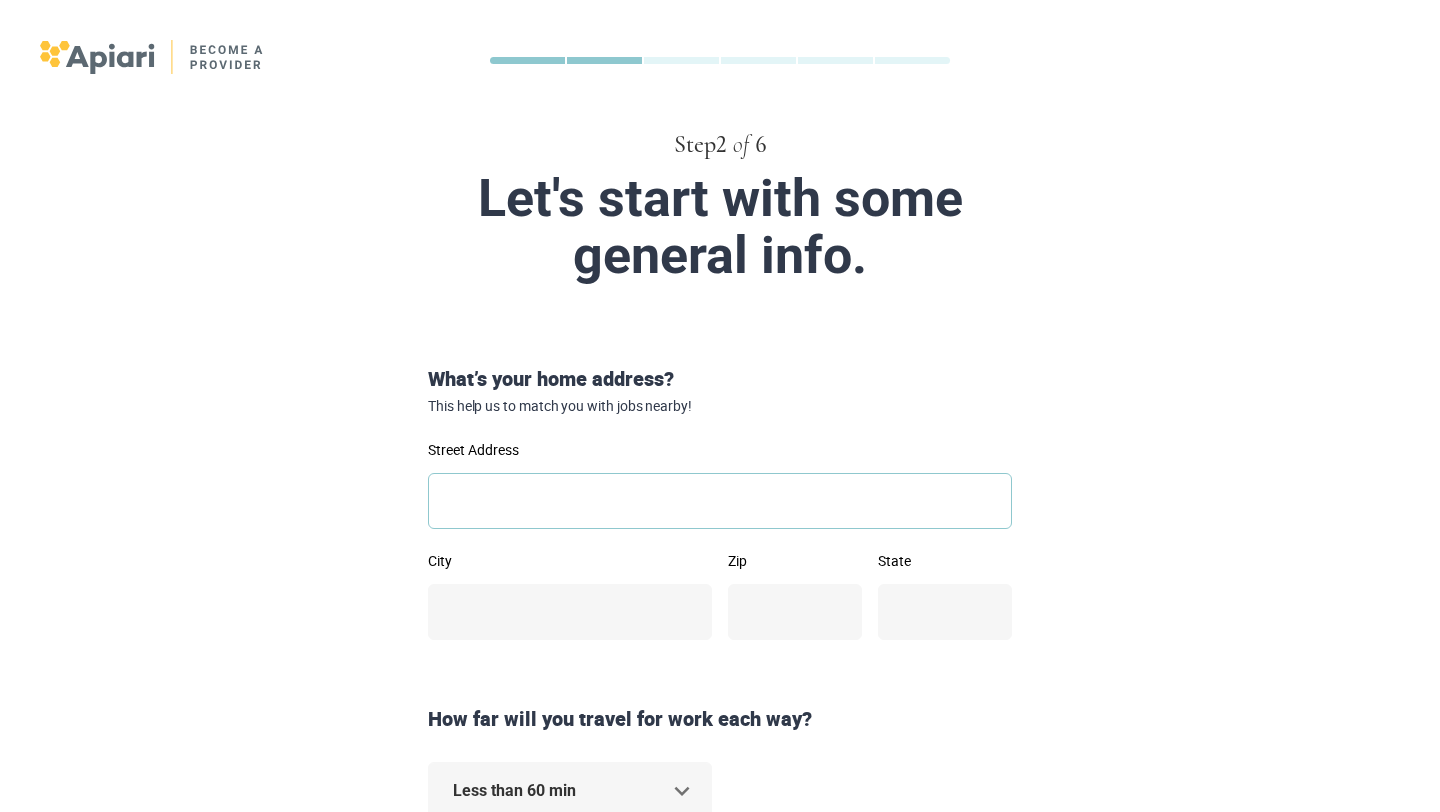 click on "Street Address" at bounding box center [720, 501] 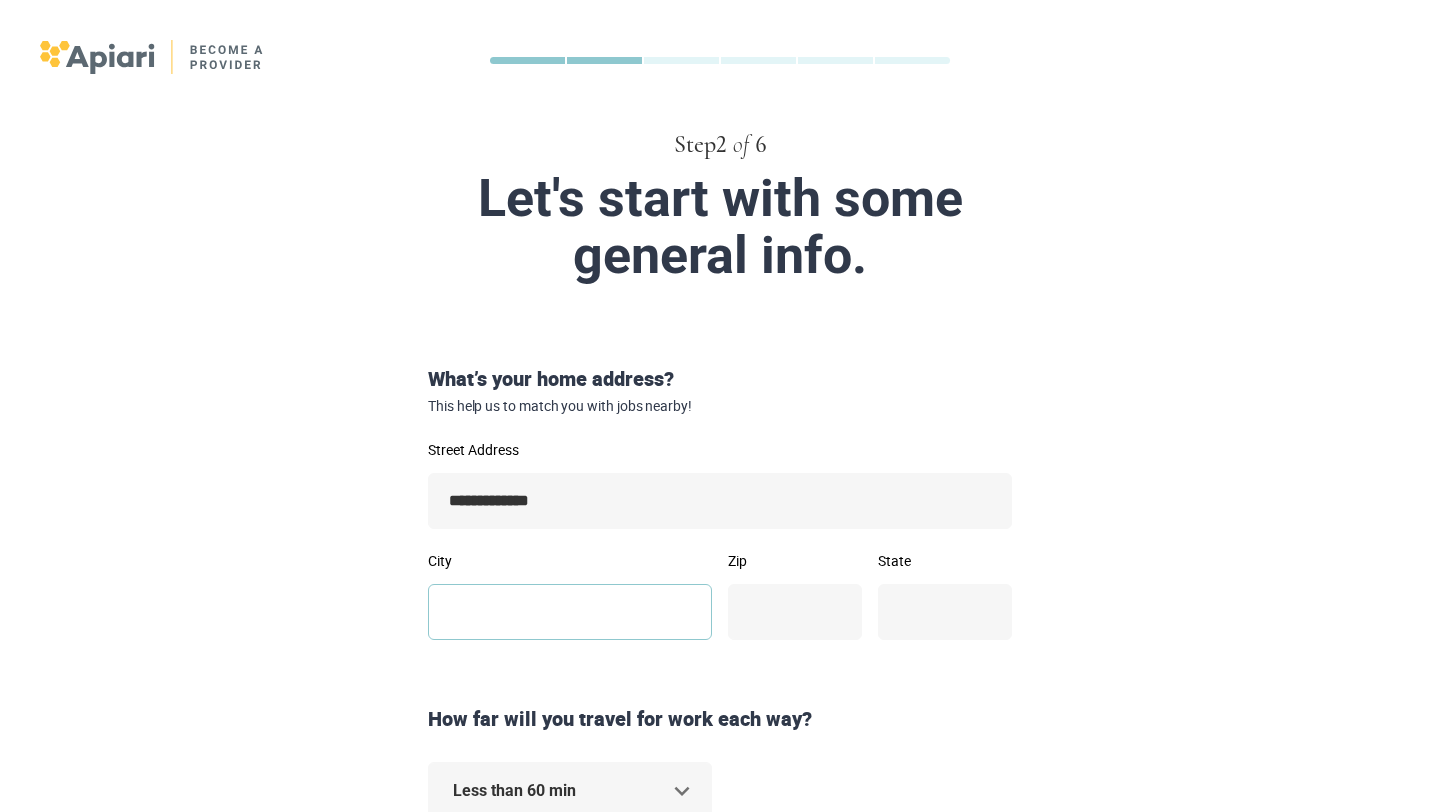 type on "********" 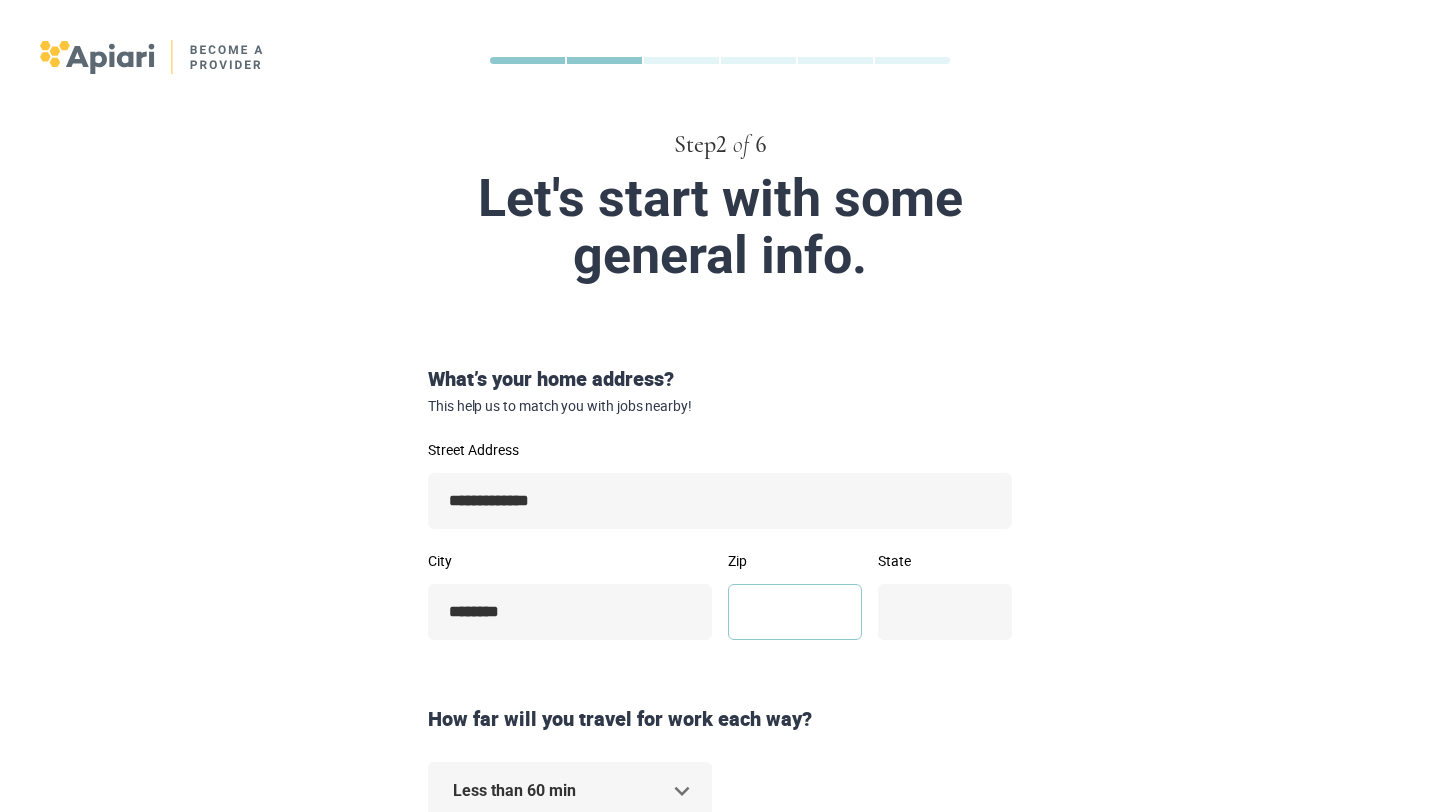type on "*****" 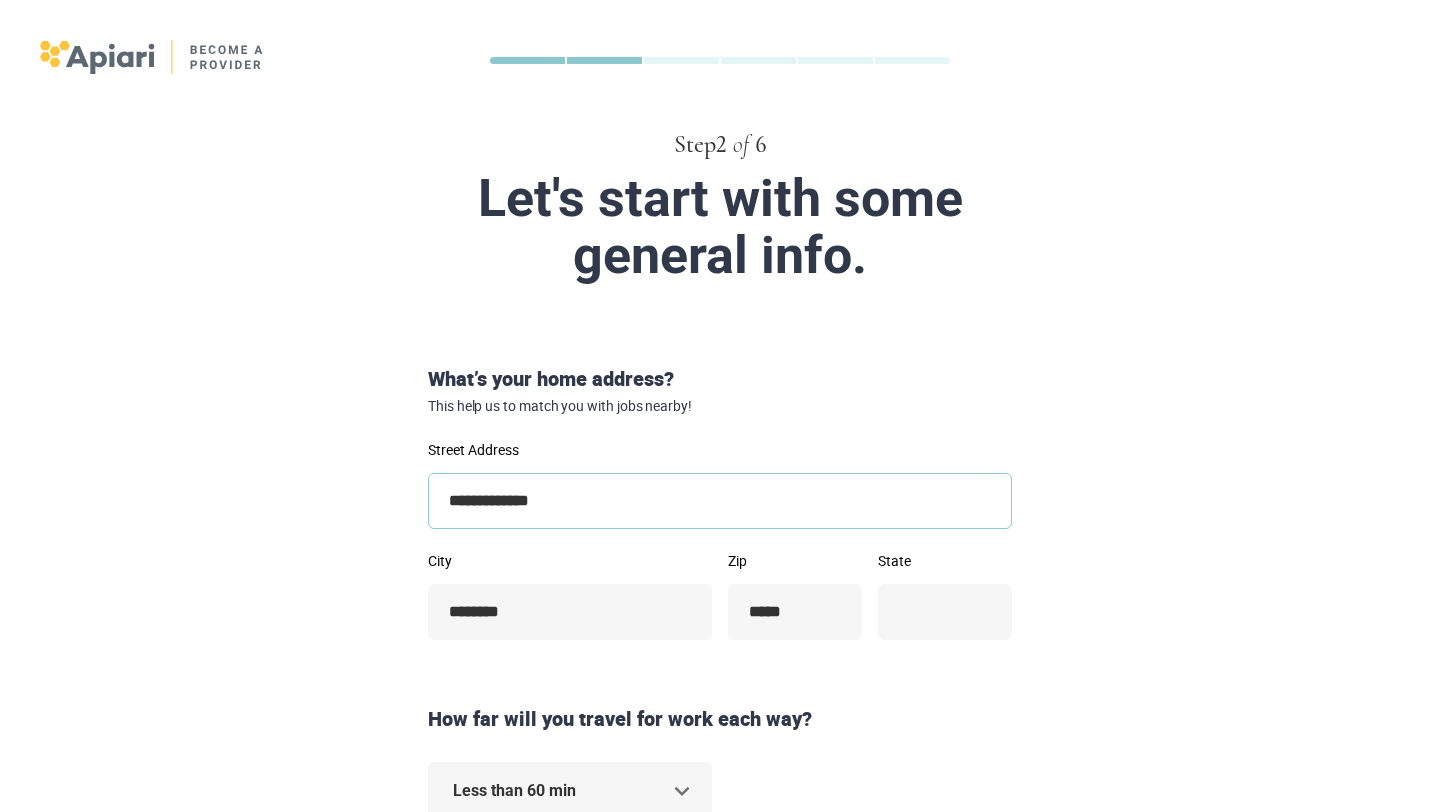 type on "**" 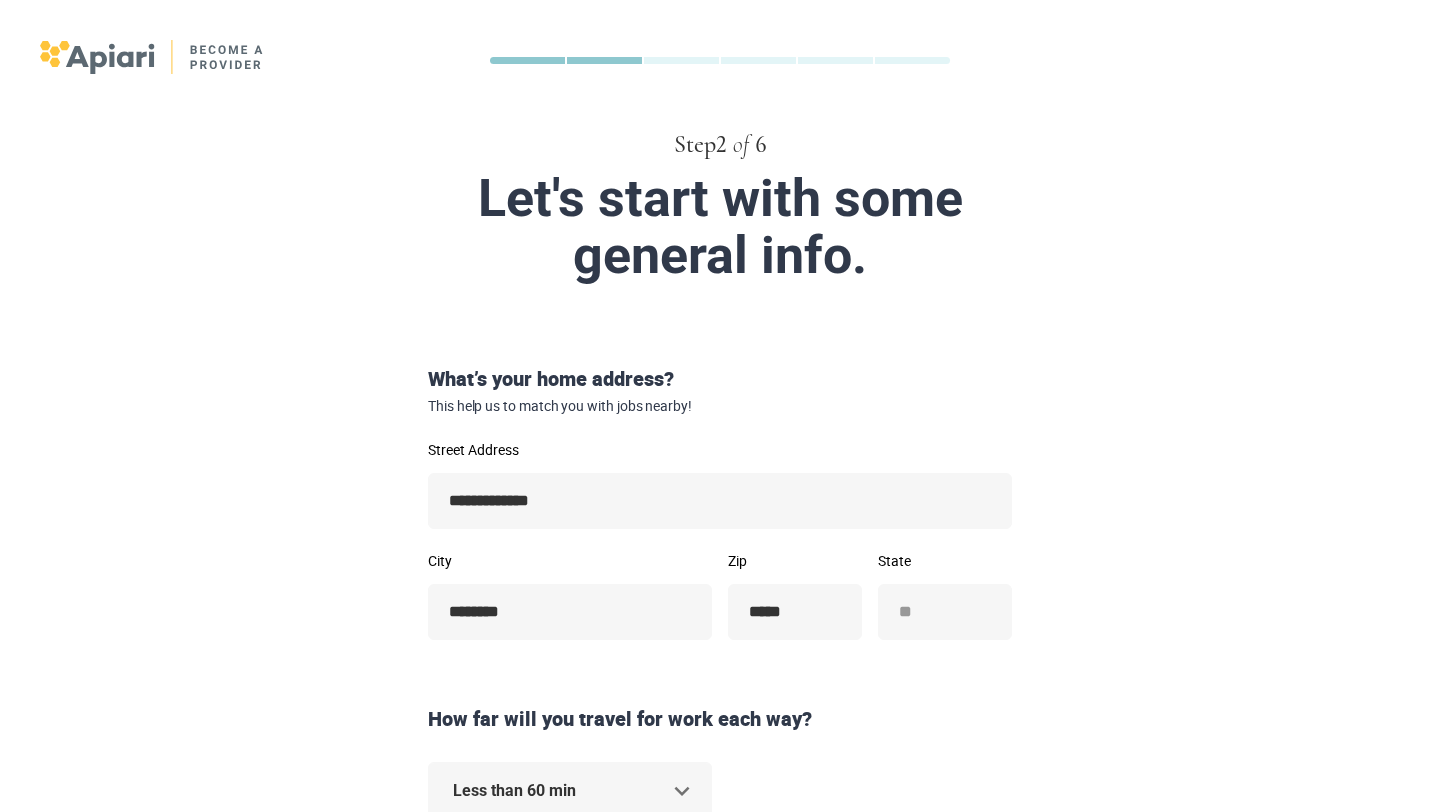 click on "How far will you travel for work each way?" at bounding box center [720, 713] 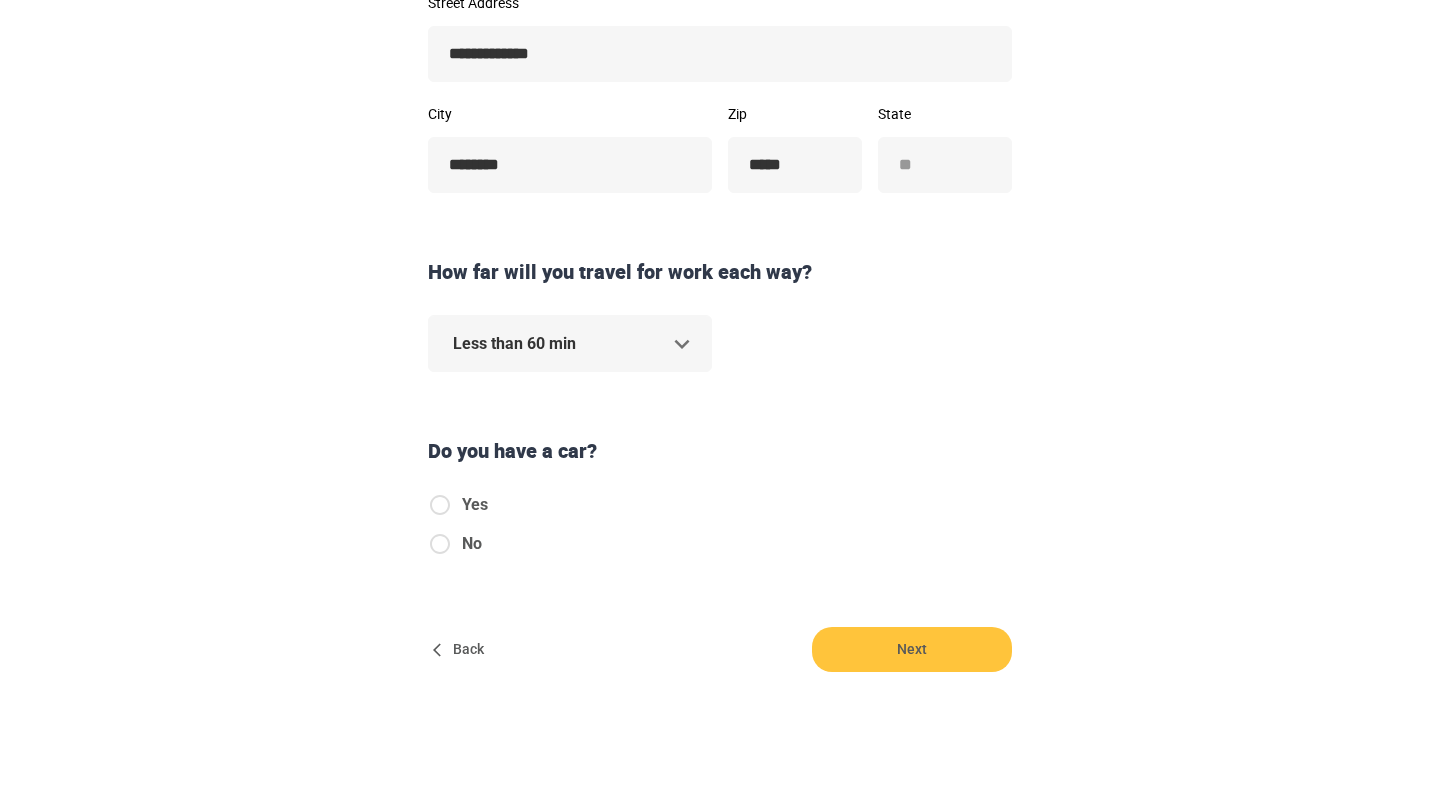 scroll, scrollTop: 469, scrollLeft: 0, axis: vertical 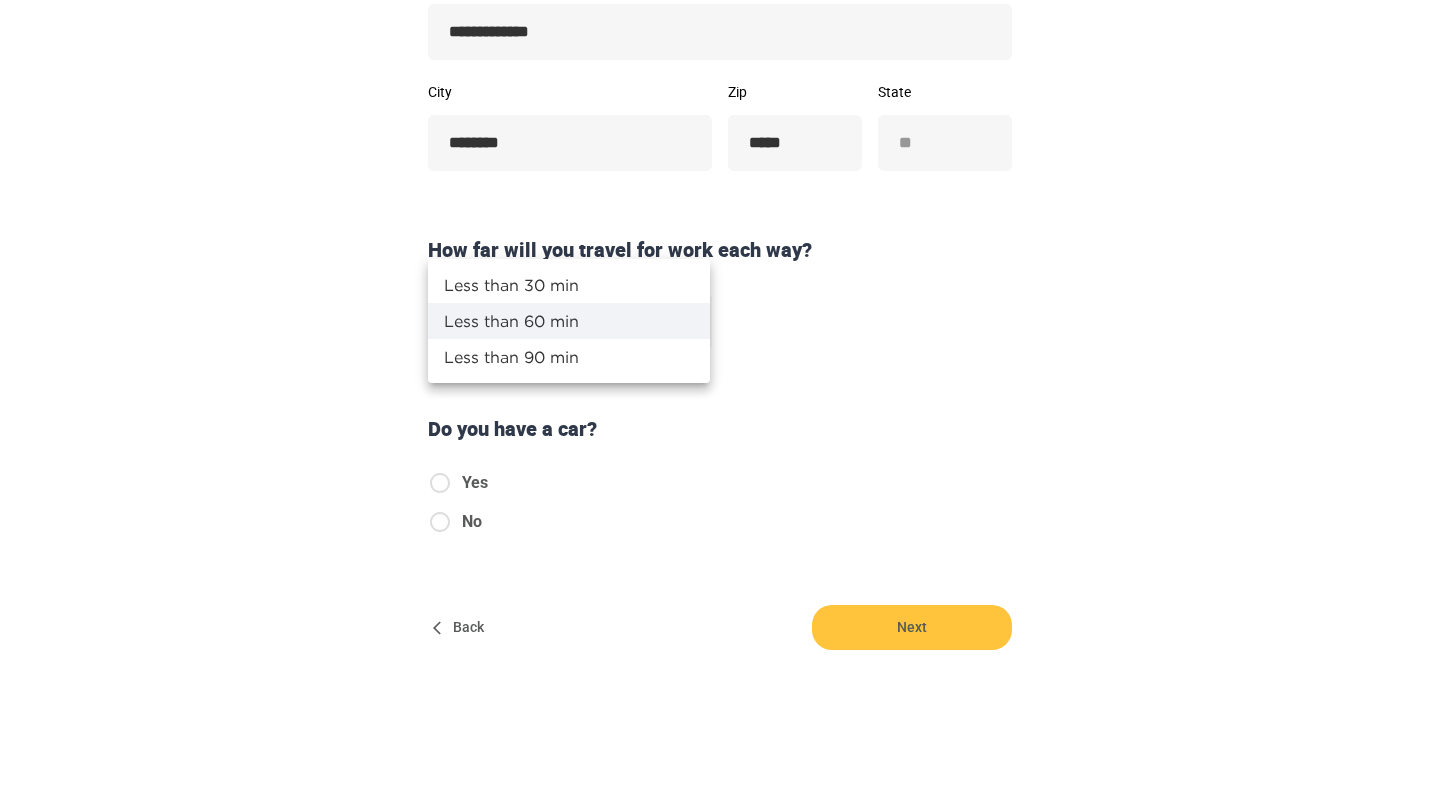 click on "**********" at bounding box center [720, -63] 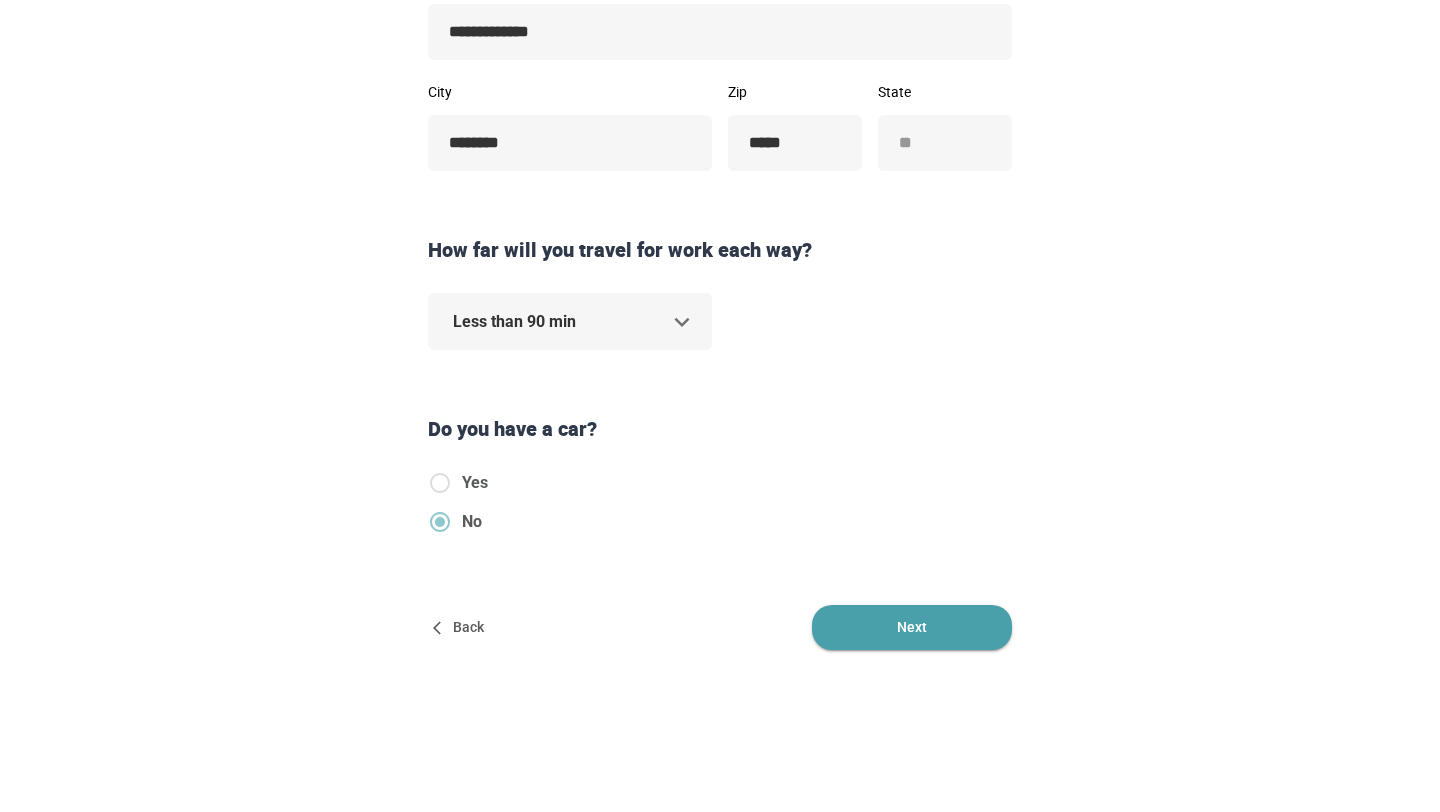 click on "Next" at bounding box center (912, 627) 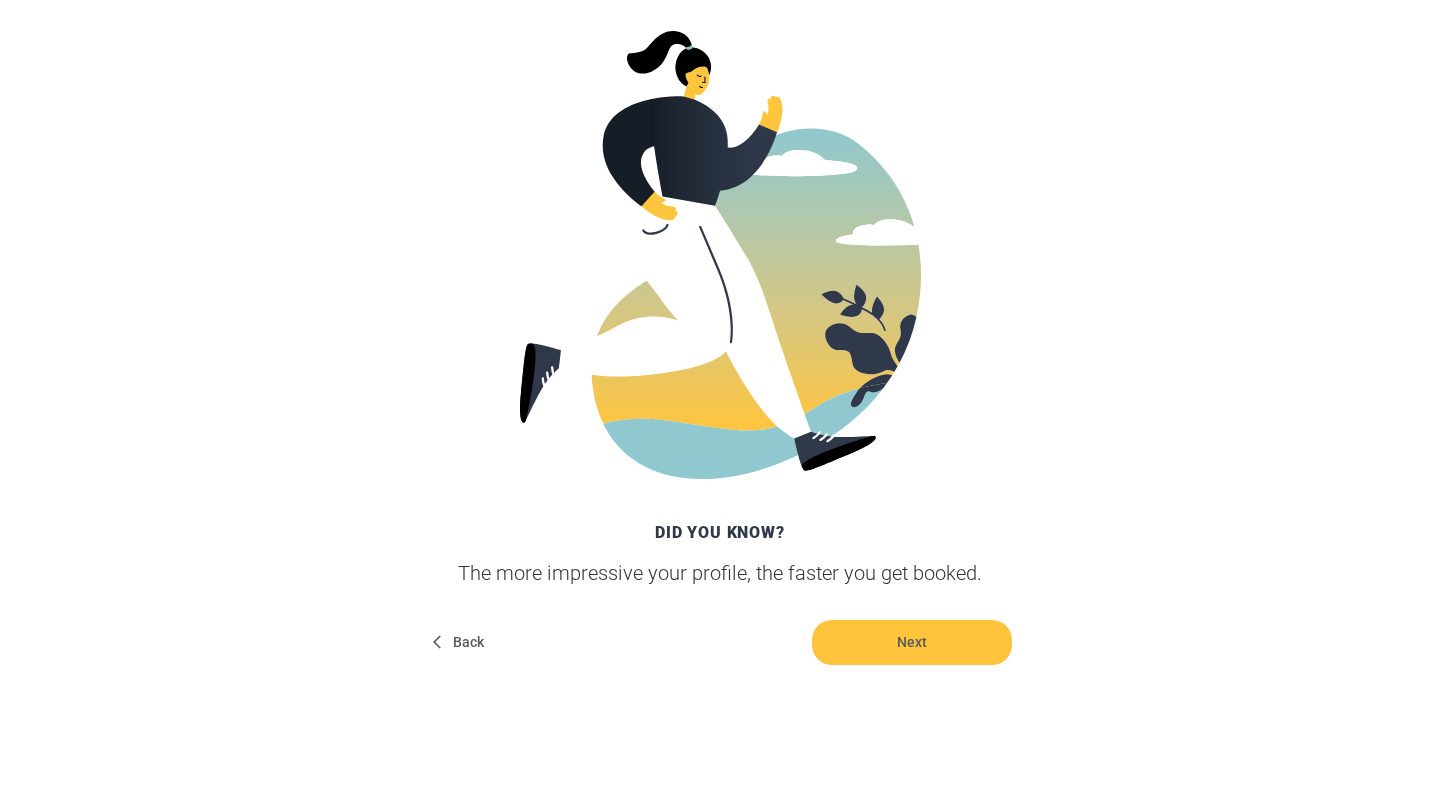 scroll, scrollTop: 348, scrollLeft: 0, axis: vertical 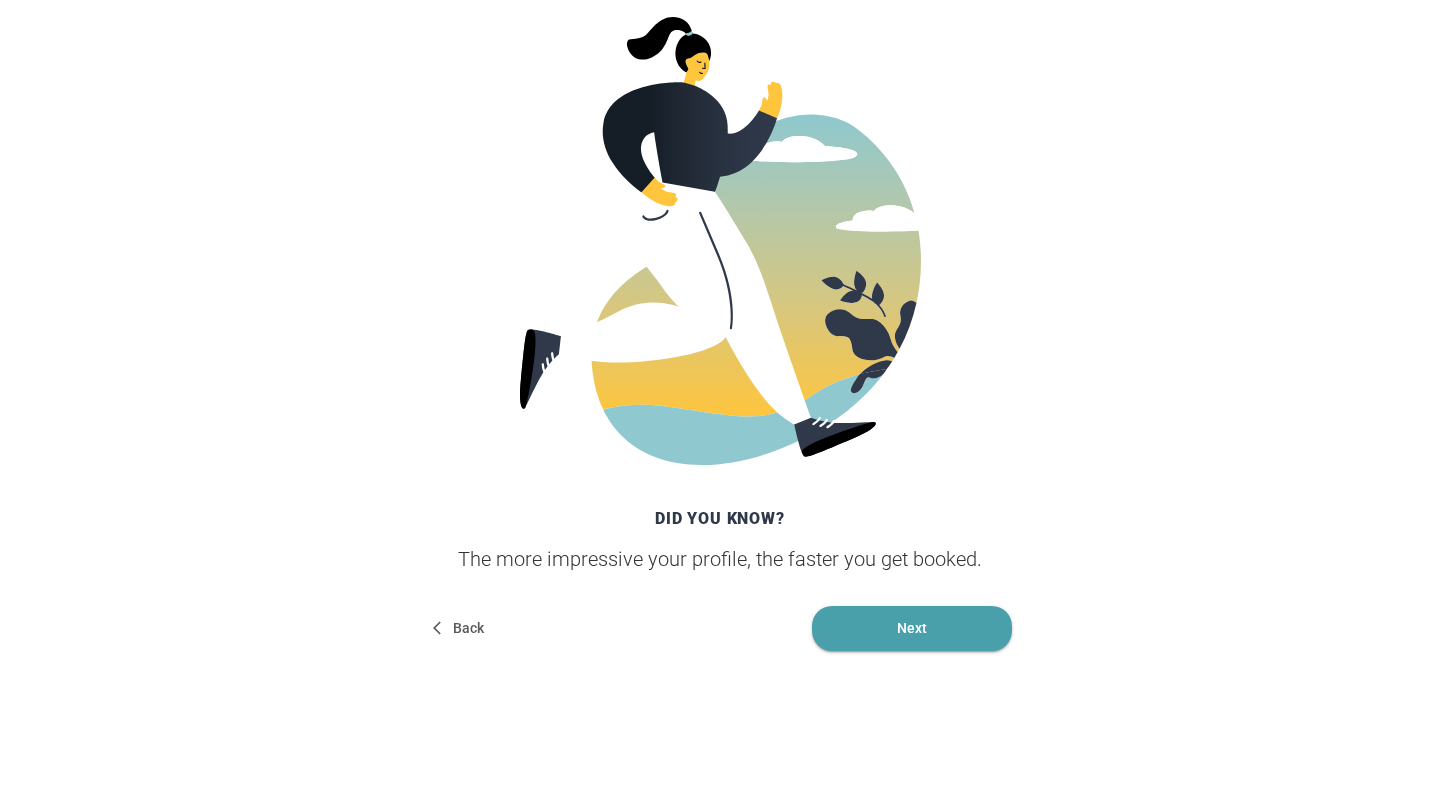 click on "Next" at bounding box center [912, 628] 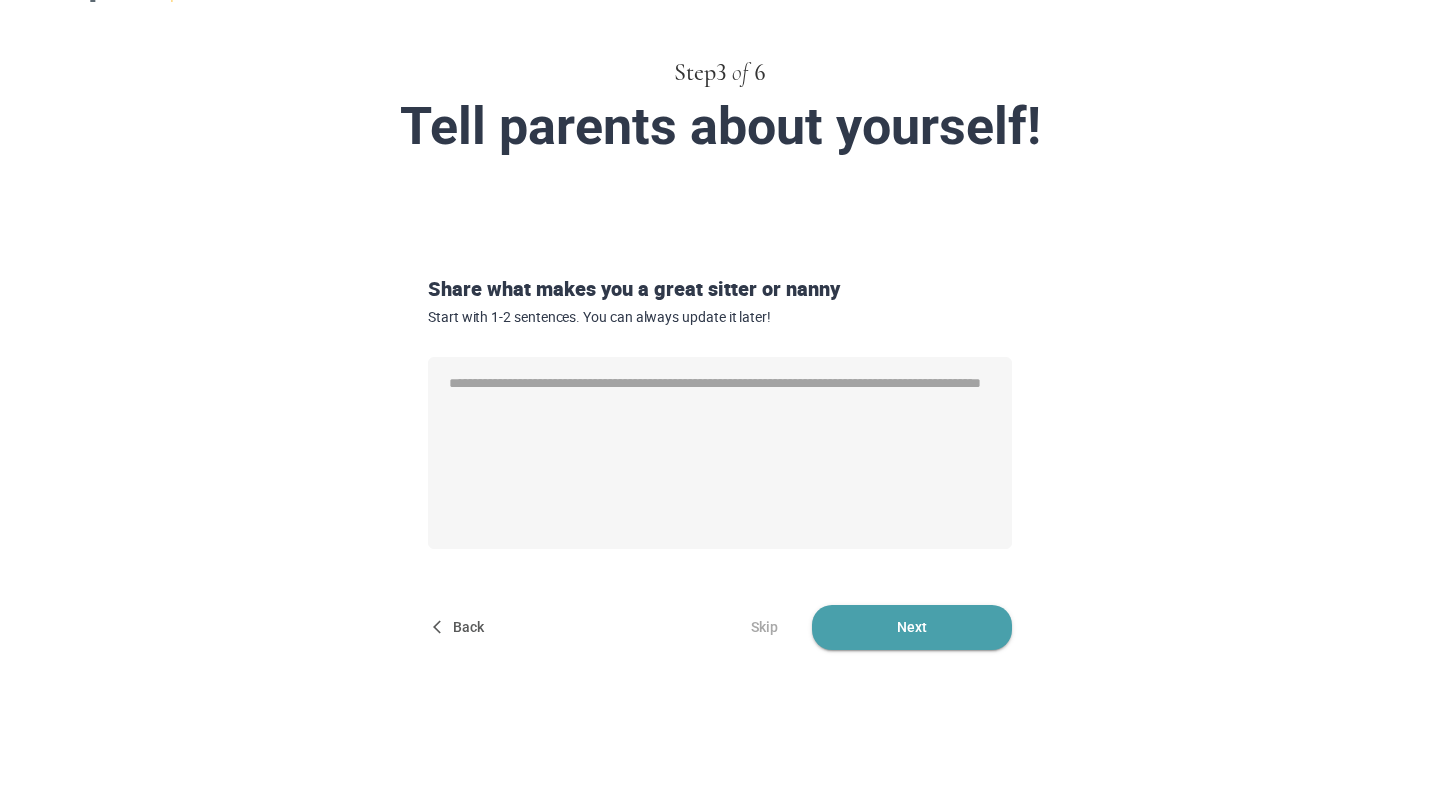 scroll, scrollTop: 0, scrollLeft: 0, axis: both 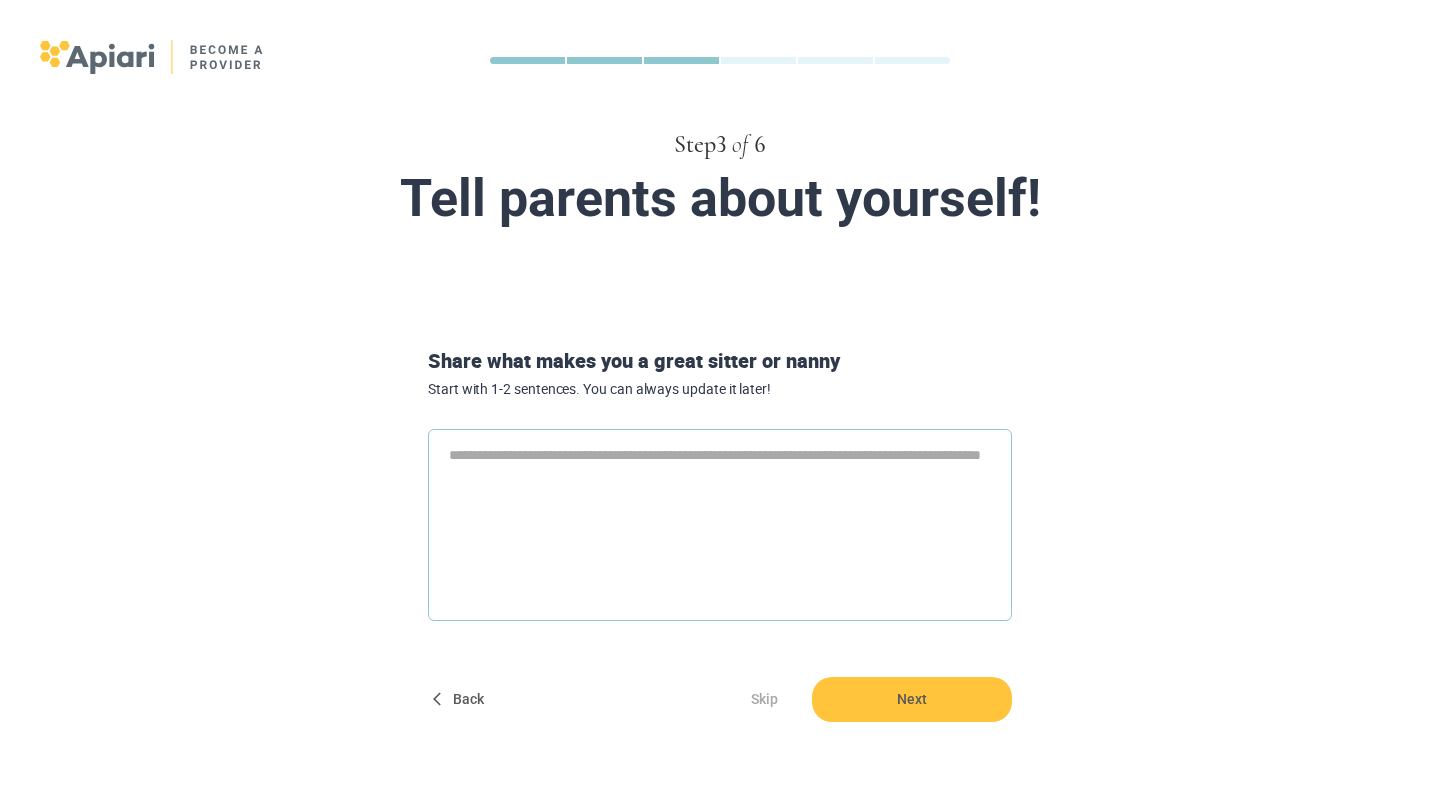 click at bounding box center (720, 525) 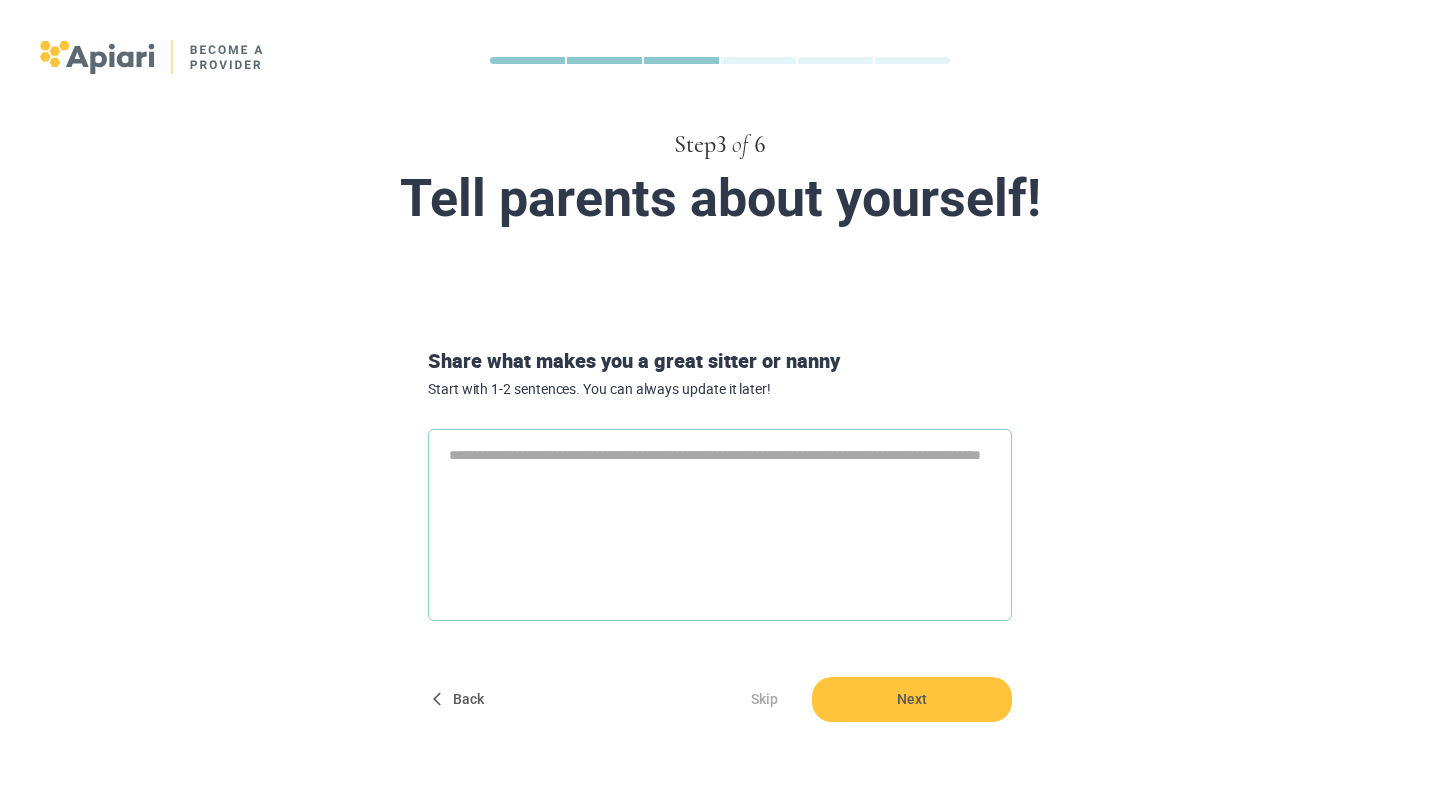 type on "*" 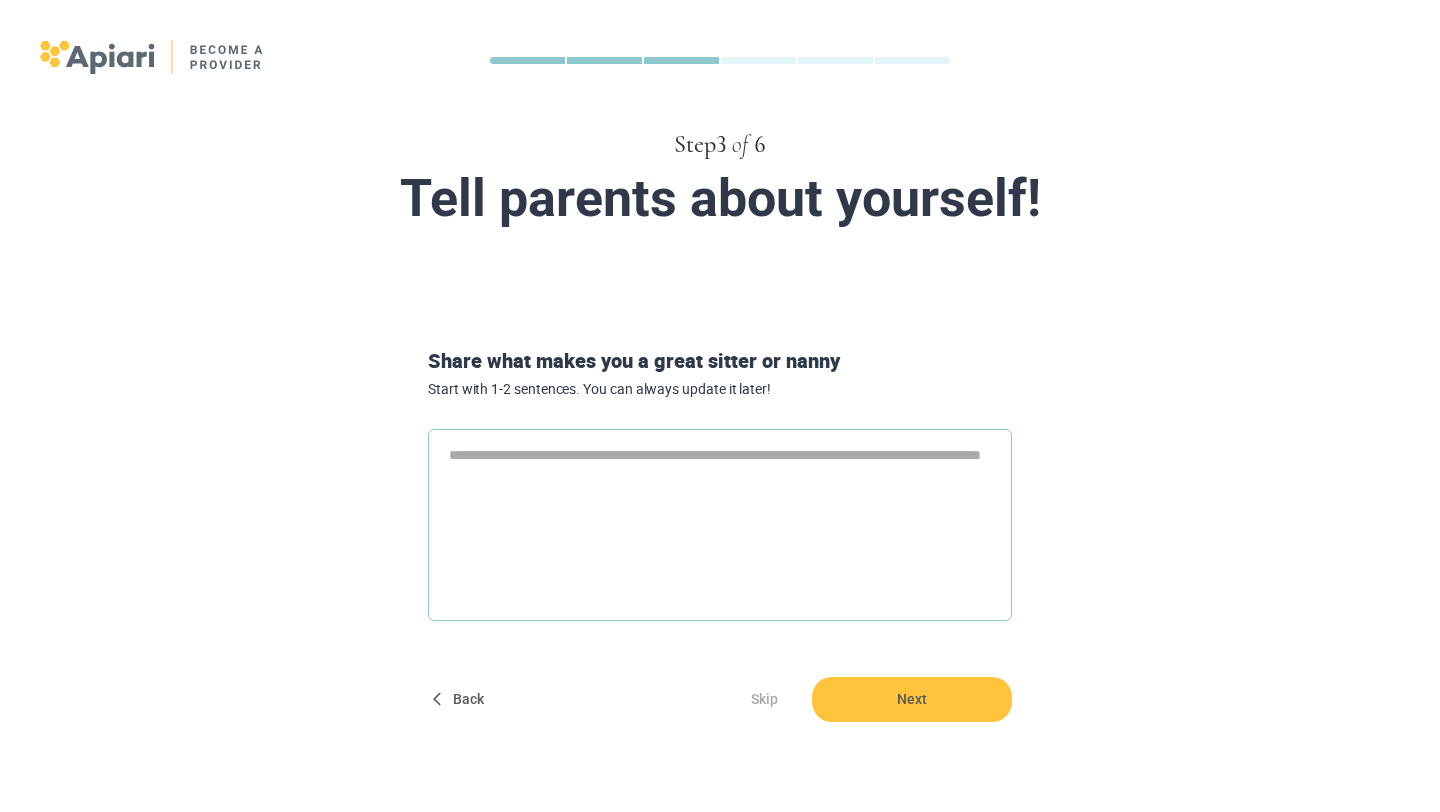 click at bounding box center (720, 525) 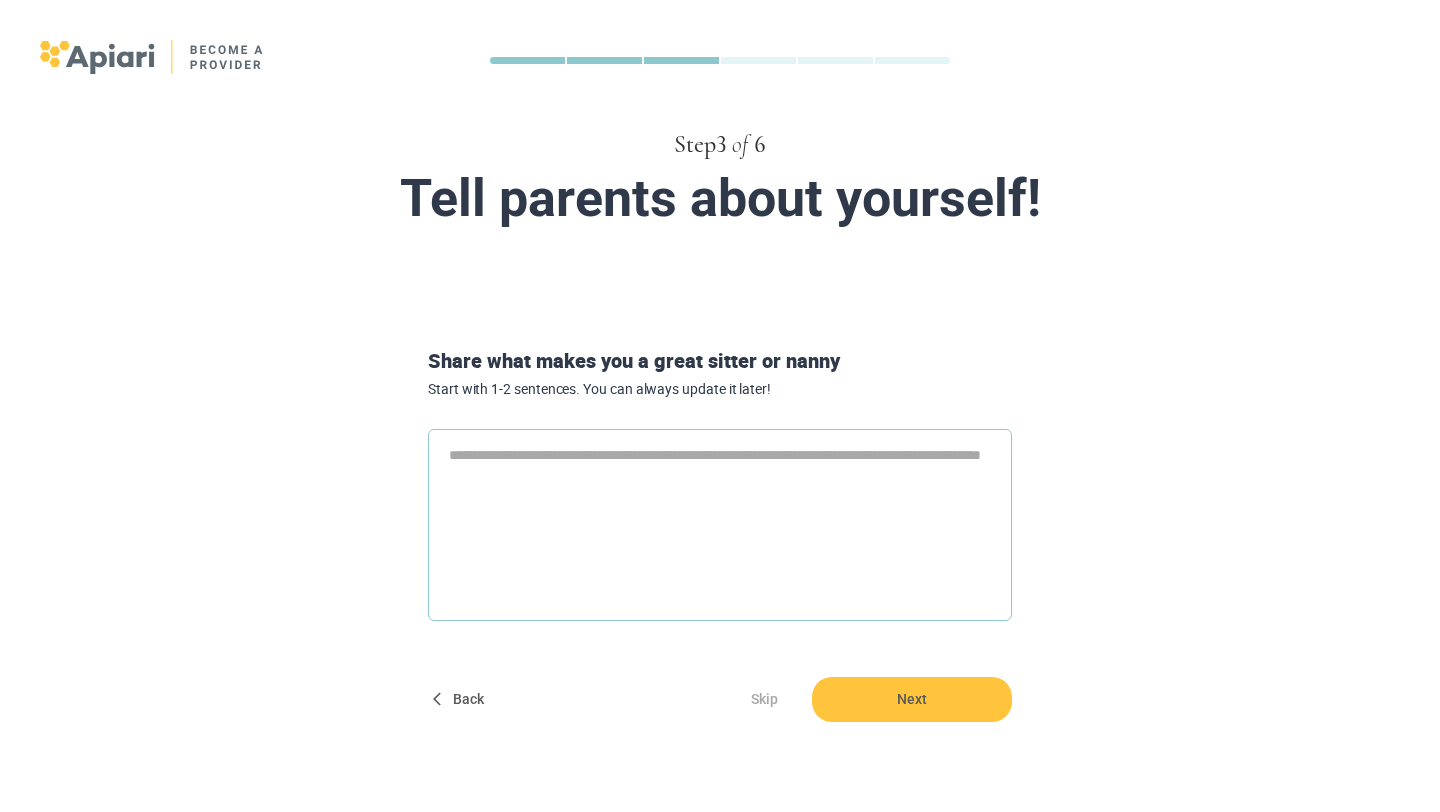 paste on "**********" 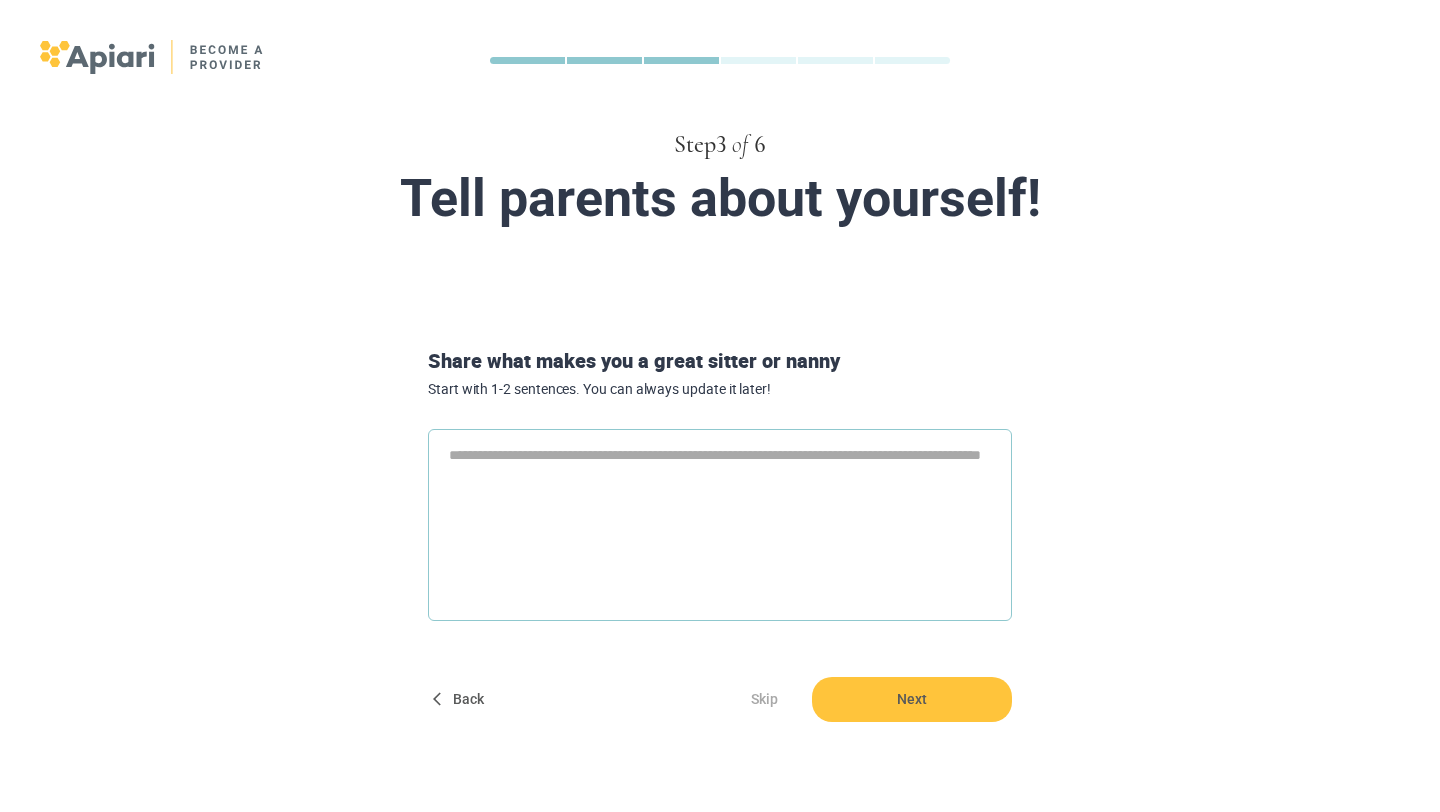 type on "**********" 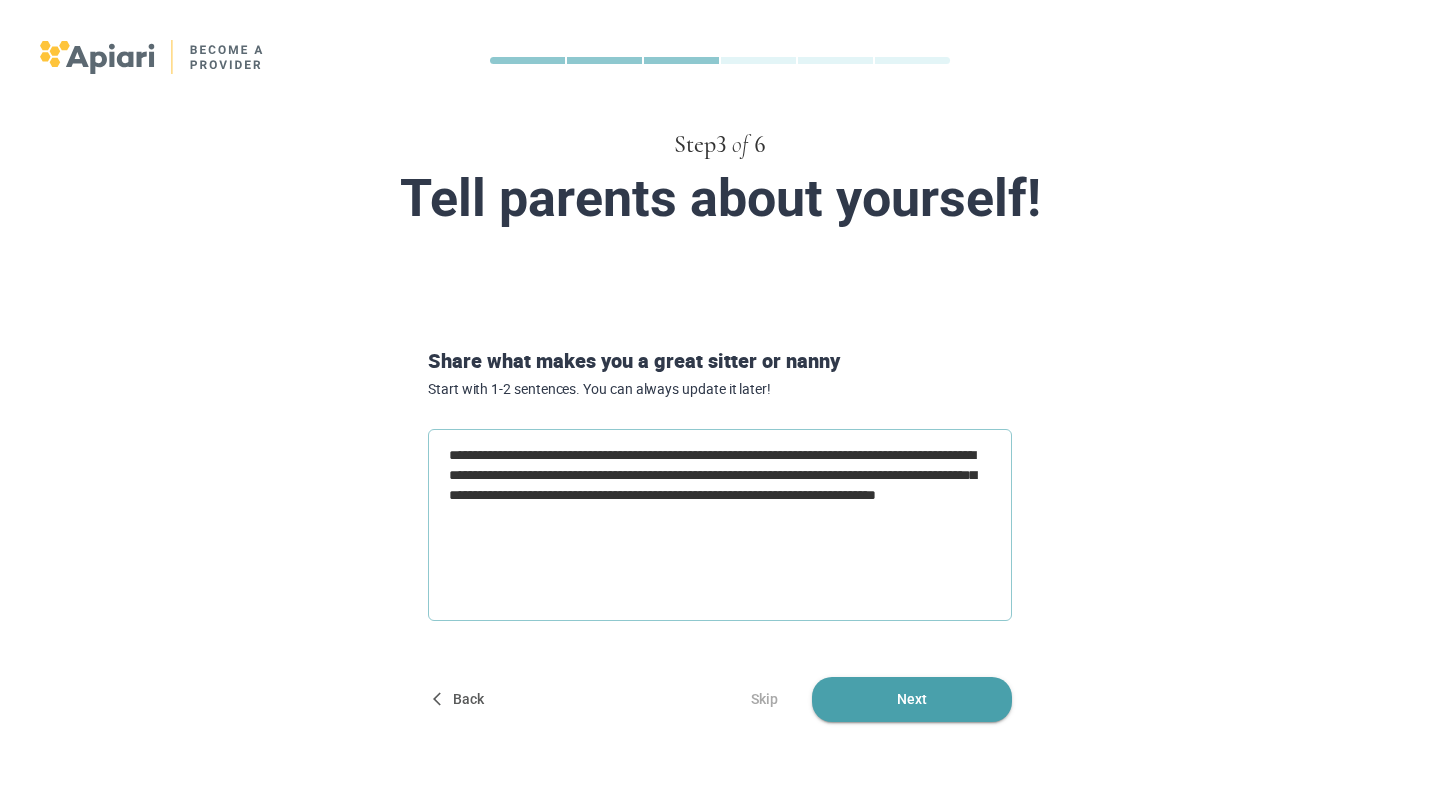 type on "**********" 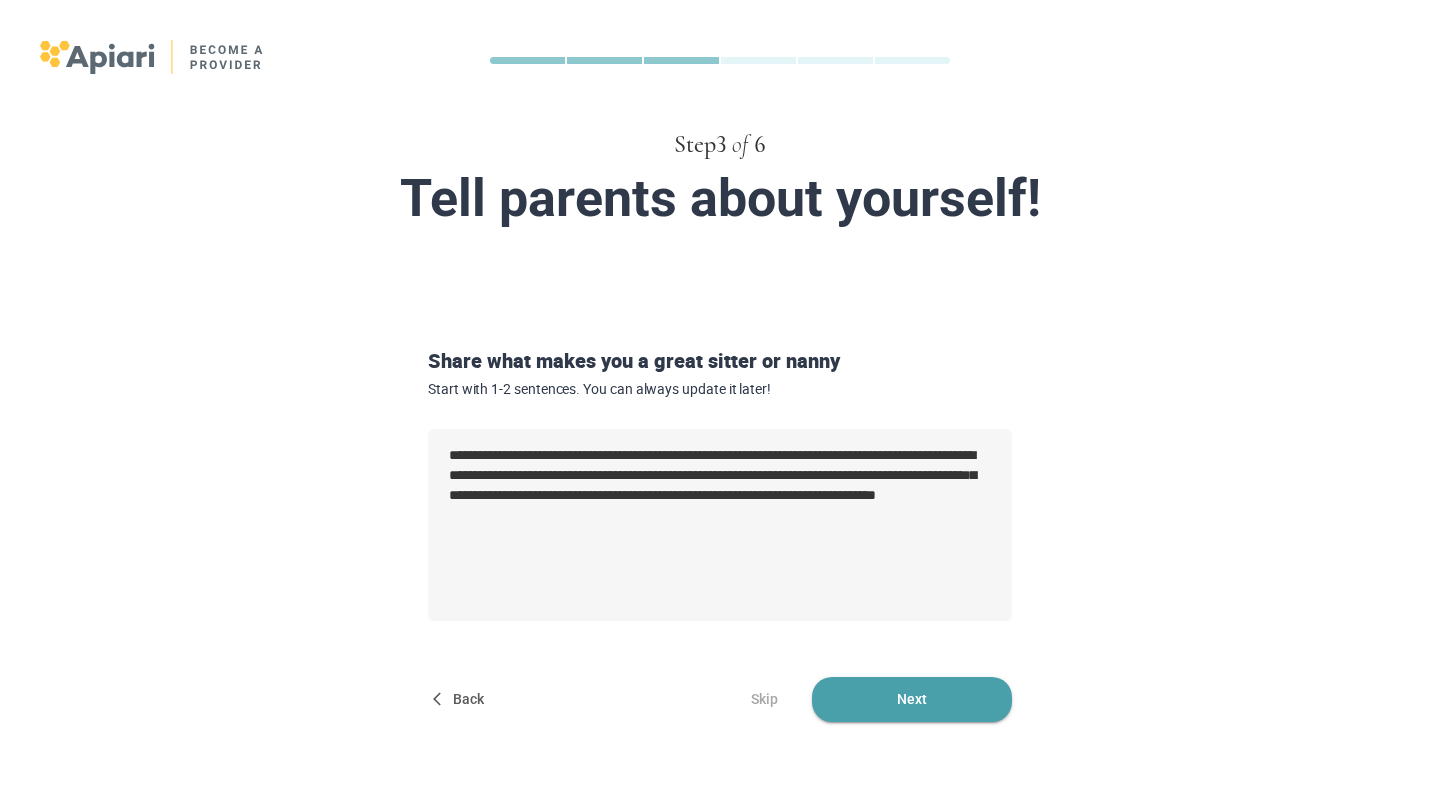 click on "Next" at bounding box center [912, 699] 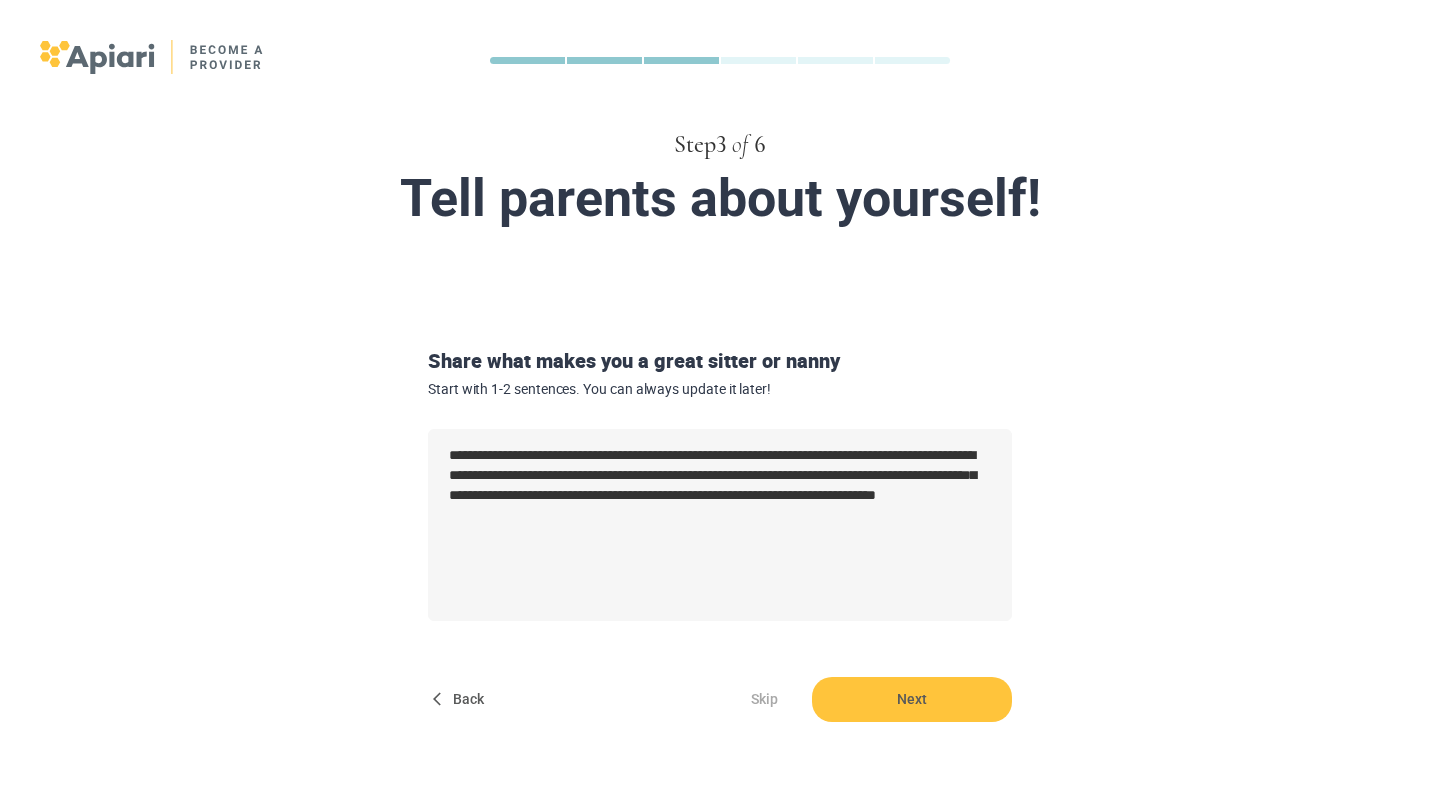 type on "*" 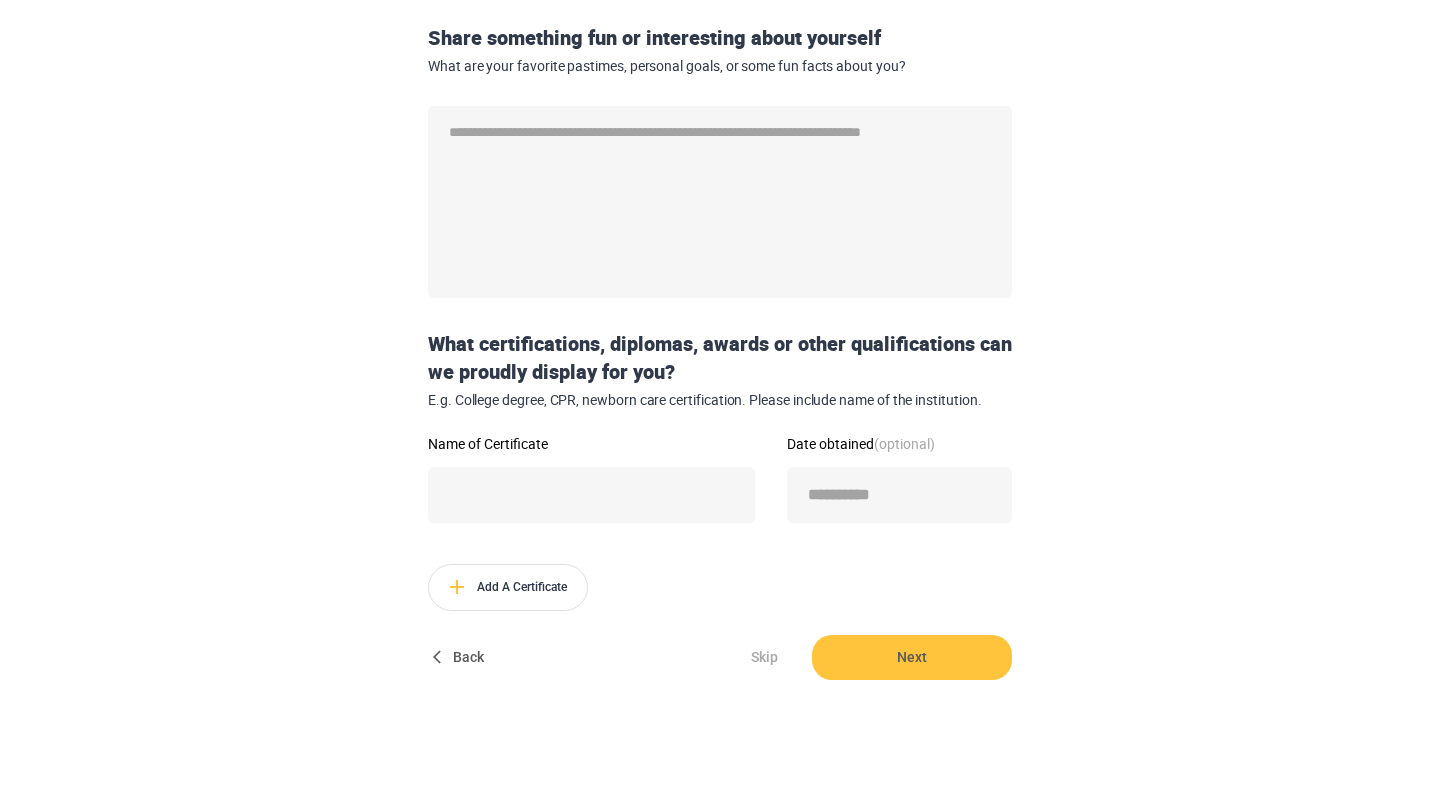 scroll, scrollTop: 312, scrollLeft: 0, axis: vertical 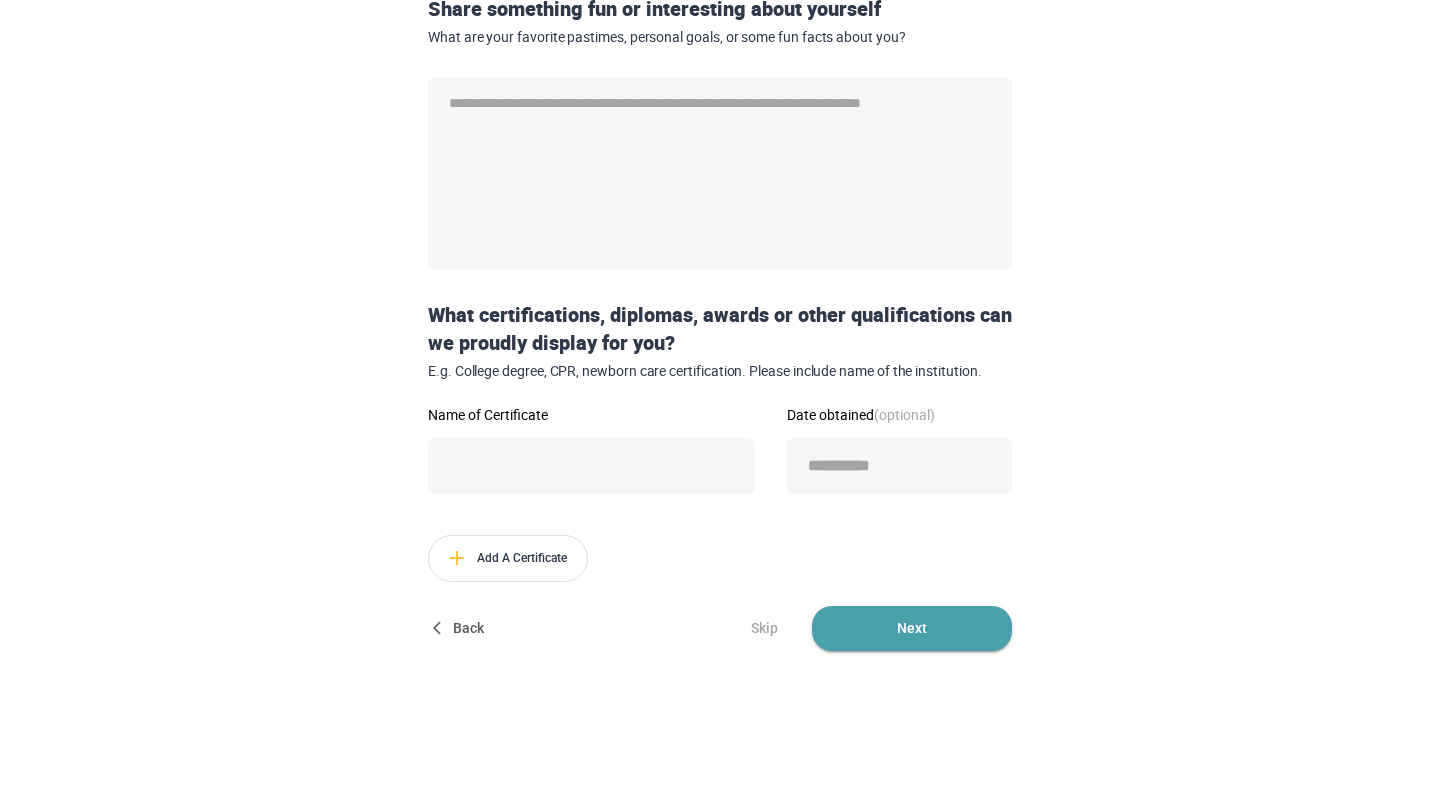 click on "Next" at bounding box center (912, 628) 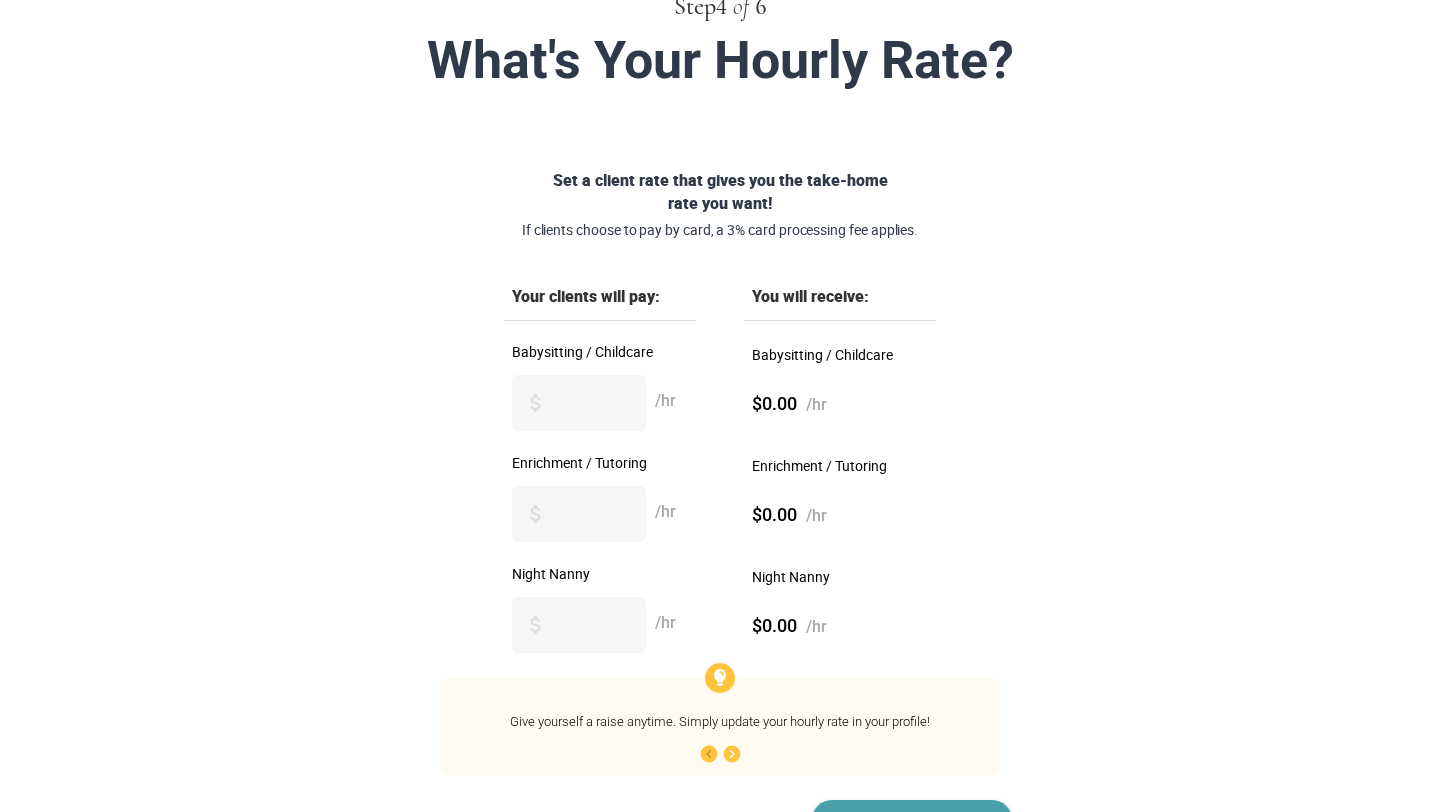 scroll, scrollTop: 160, scrollLeft: 0, axis: vertical 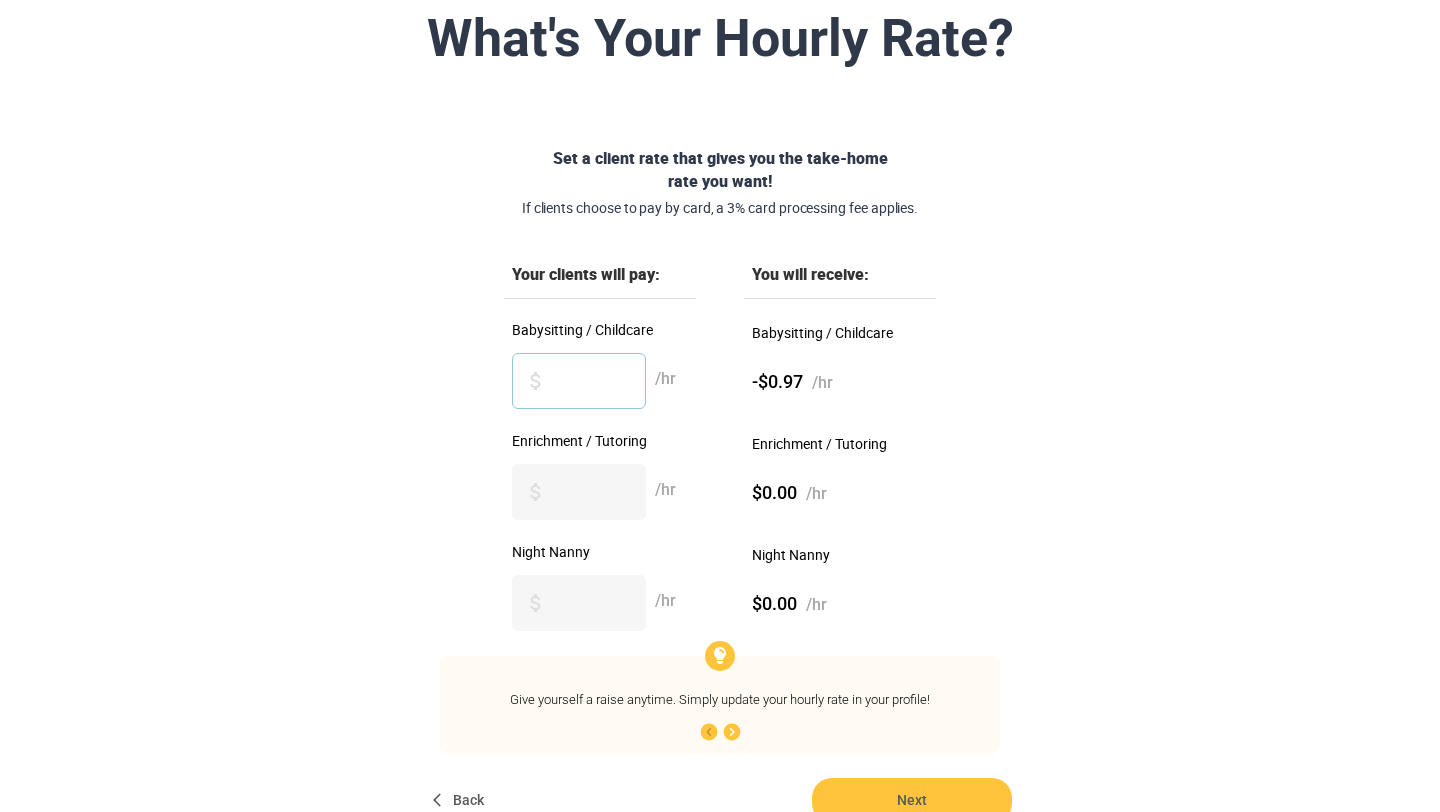 click on "**" at bounding box center (579, 381) 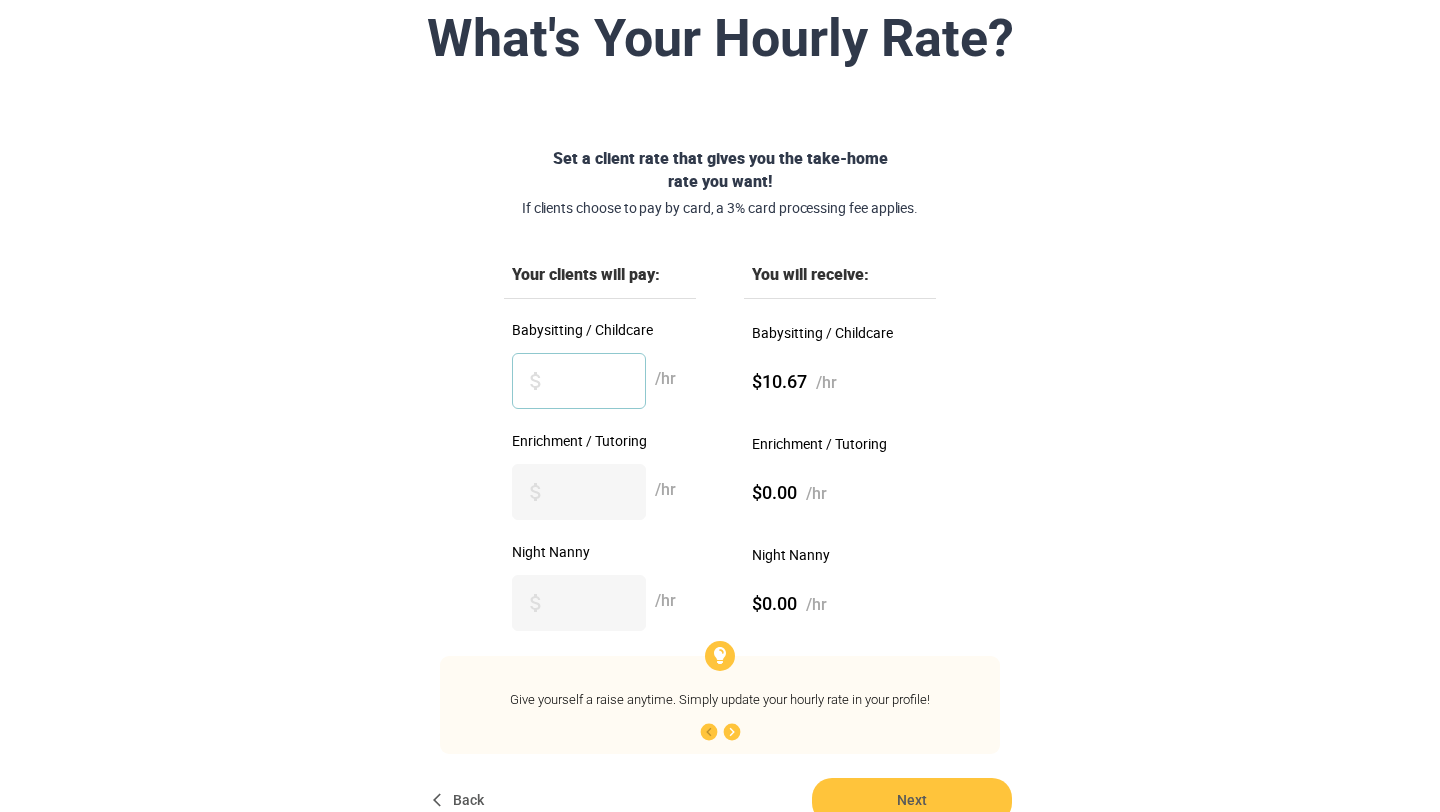 click on "**" at bounding box center [579, 381] 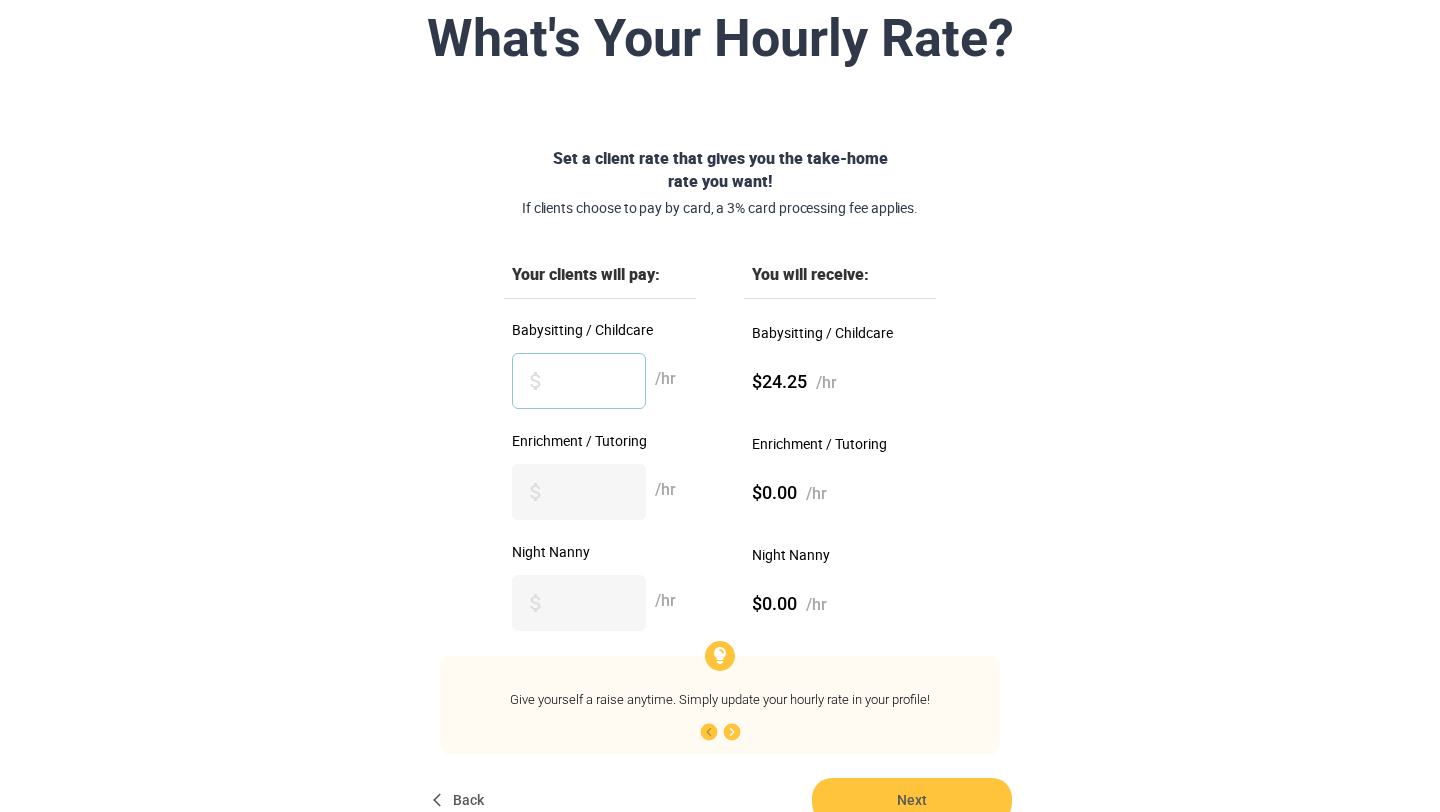 click on "**" at bounding box center (579, 381) 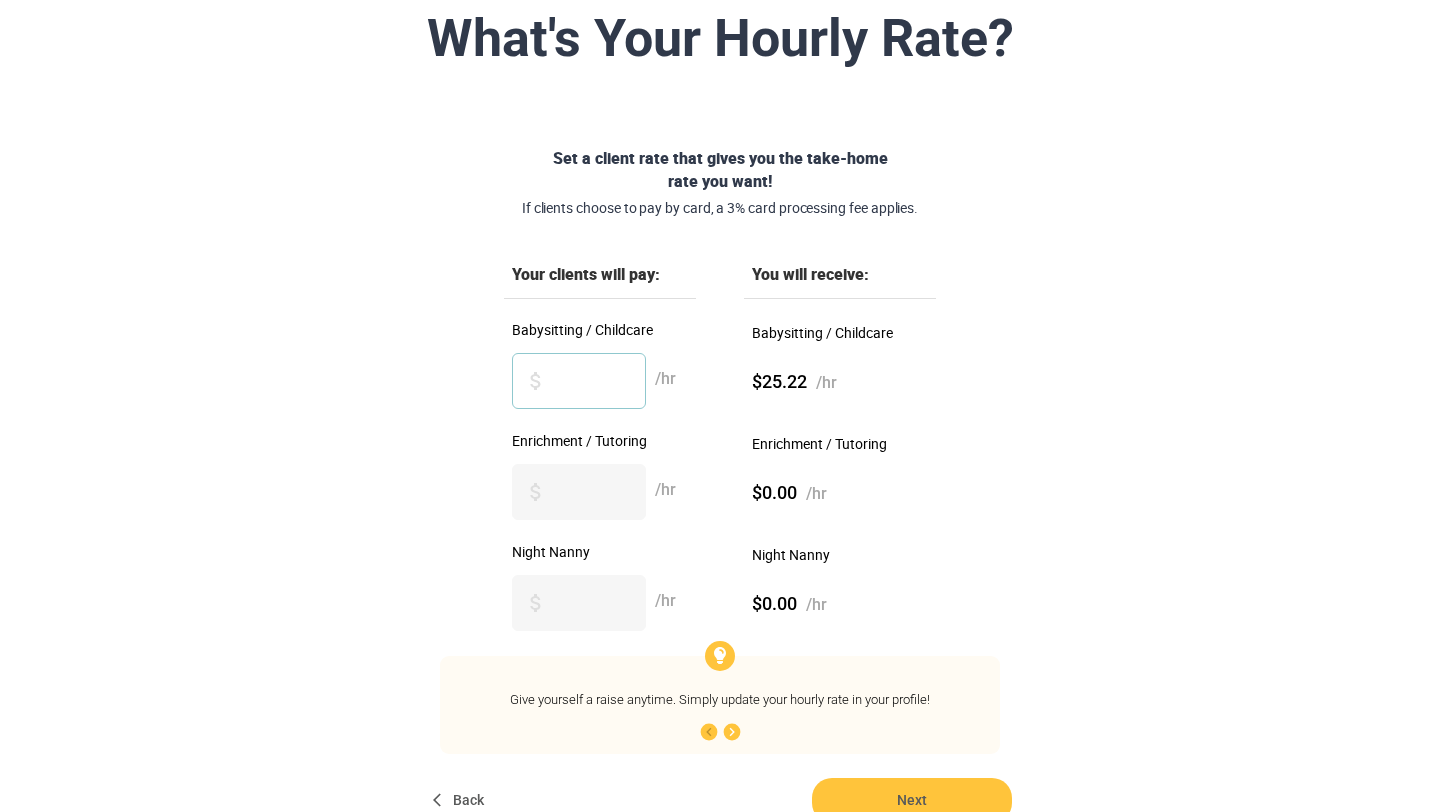 click on "**" at bounding box center [579, 381] 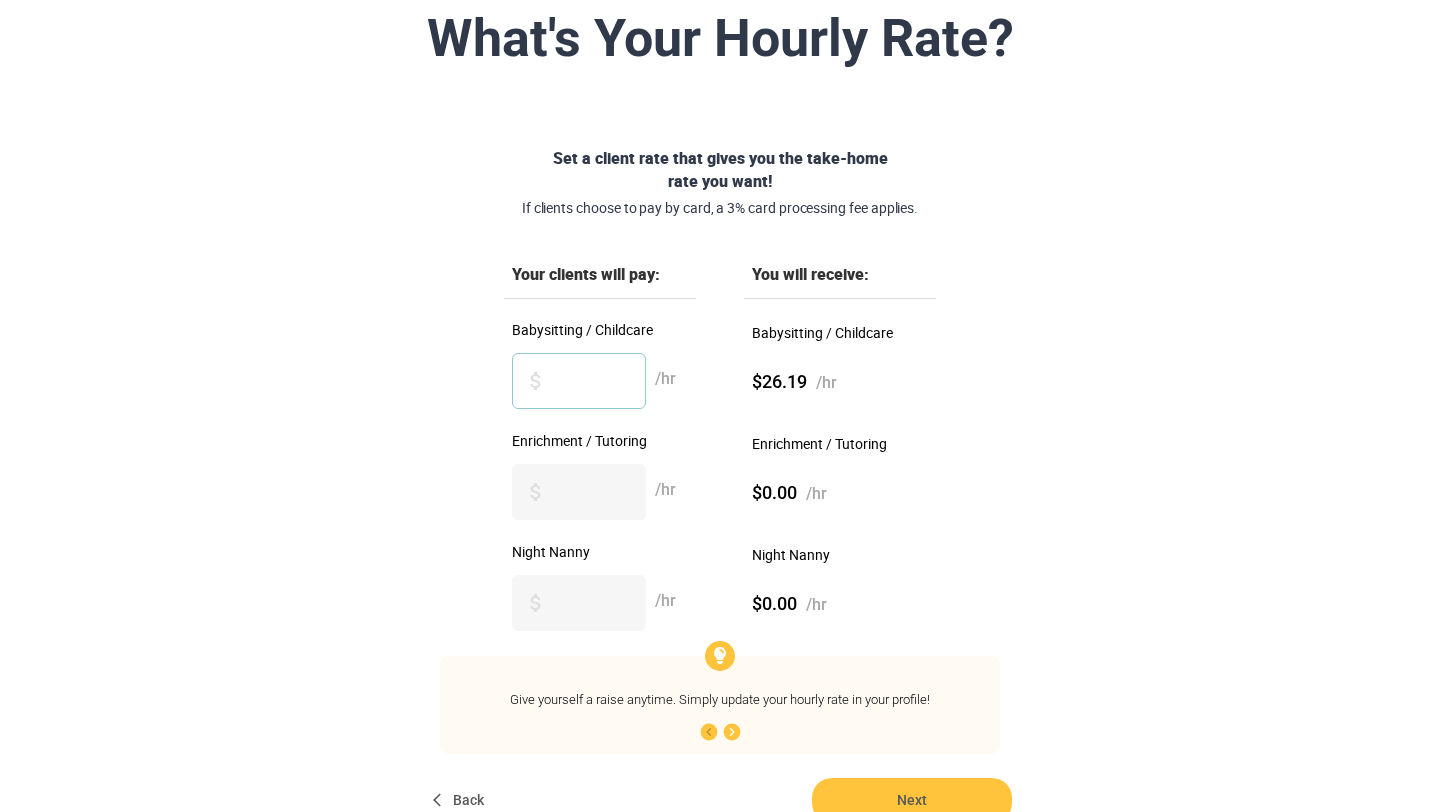 click on "**" at bounding box center (579, 381) 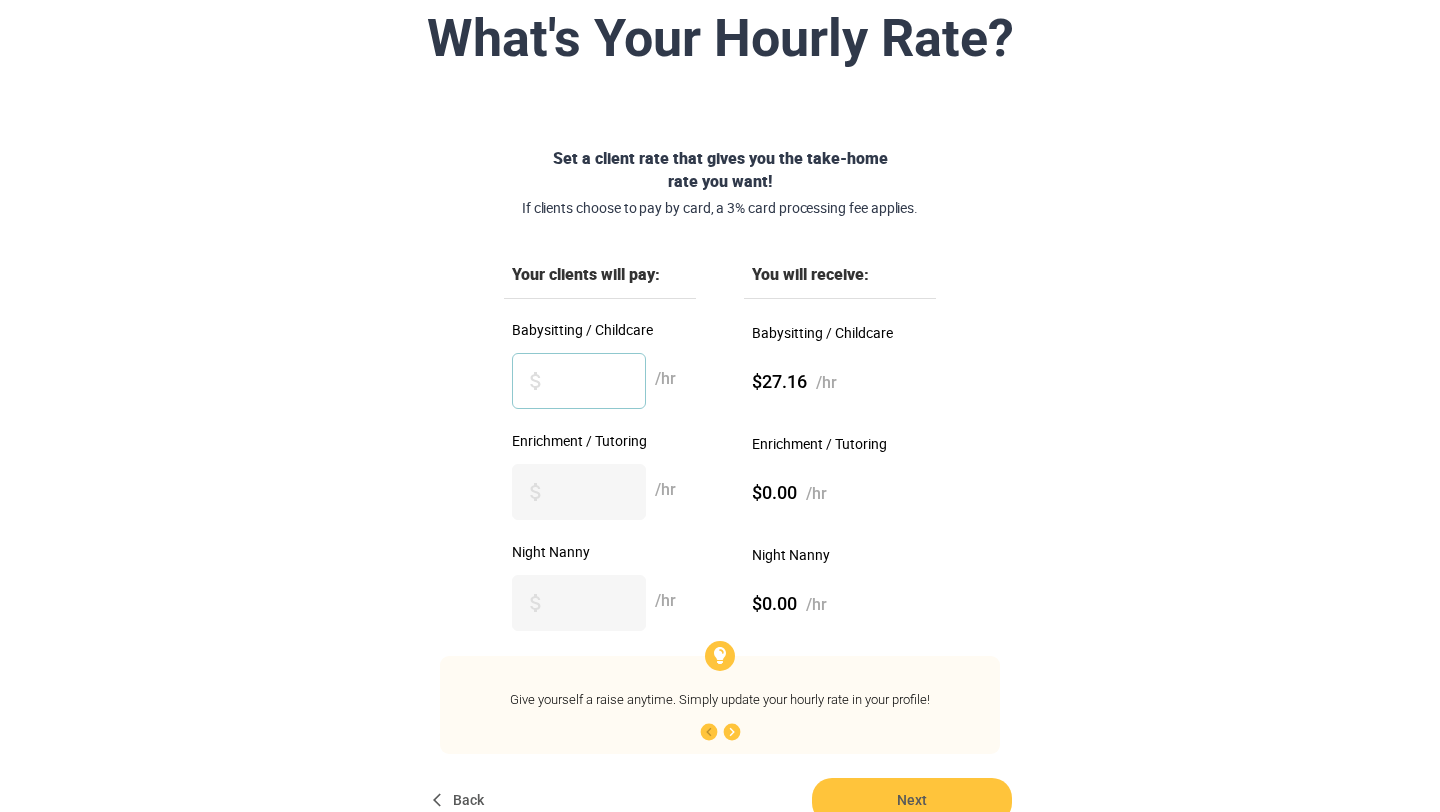 click on "**" at bounding box center [579, 381] 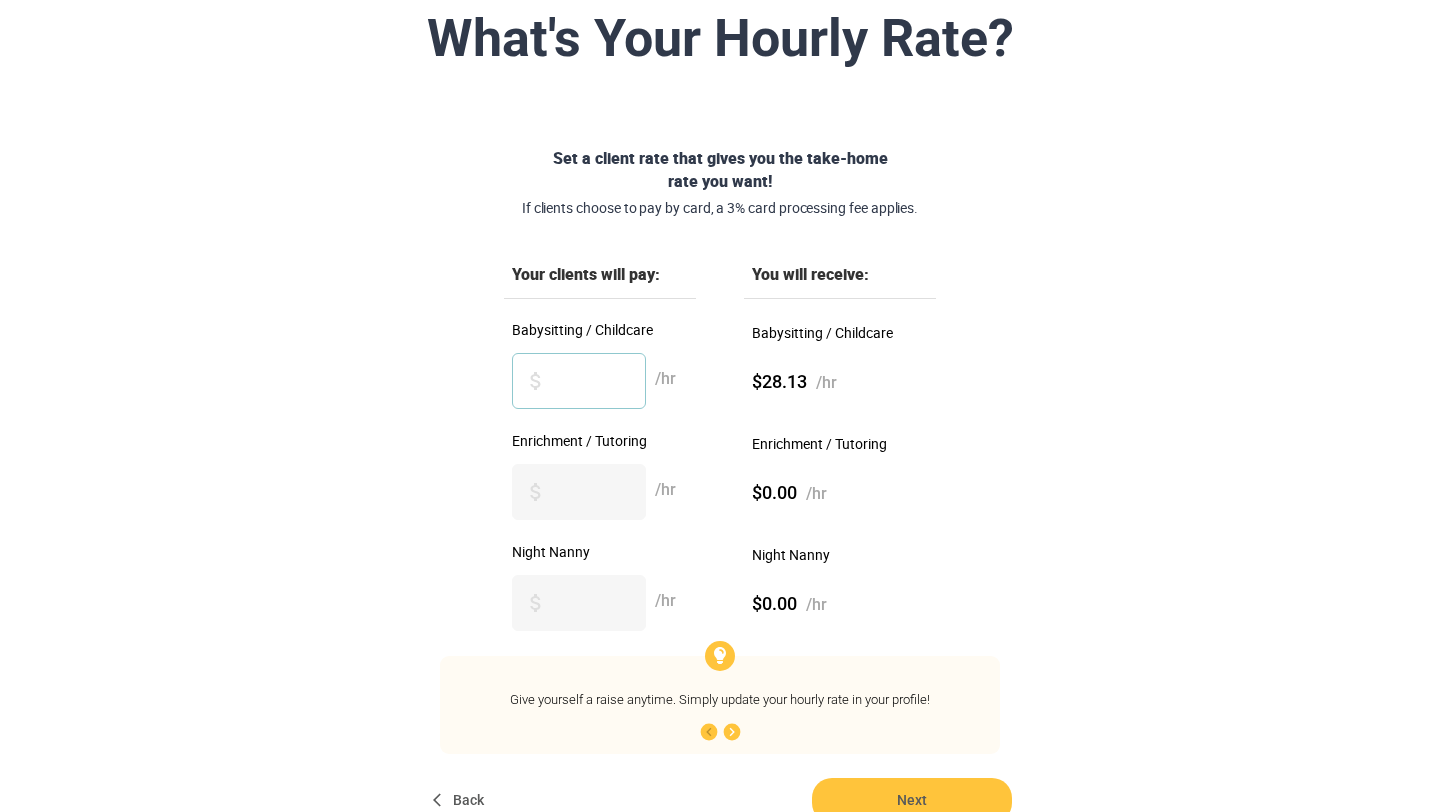 click on "**" at bounding box center (579, 381) 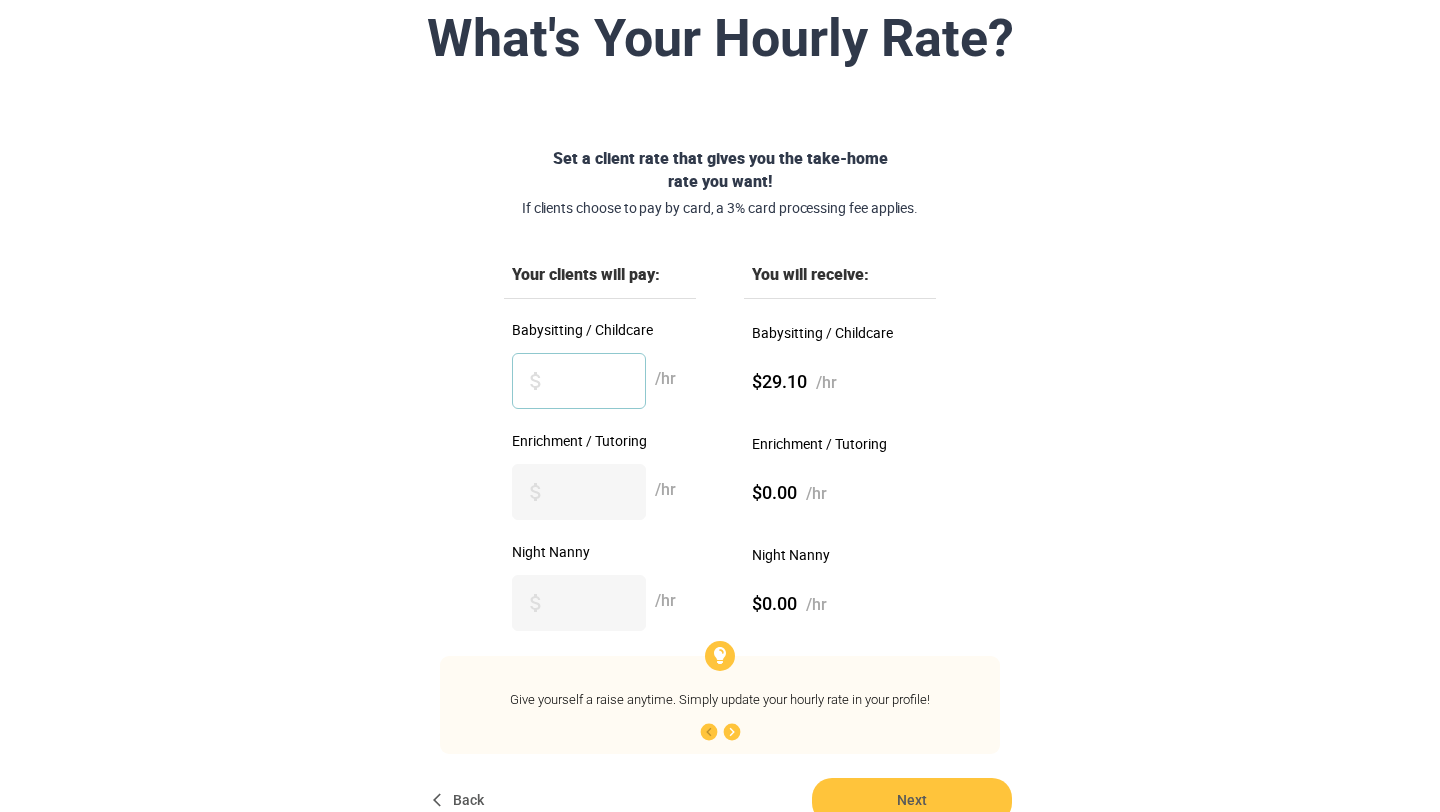 click on "**" at bounding box center [579, 381] 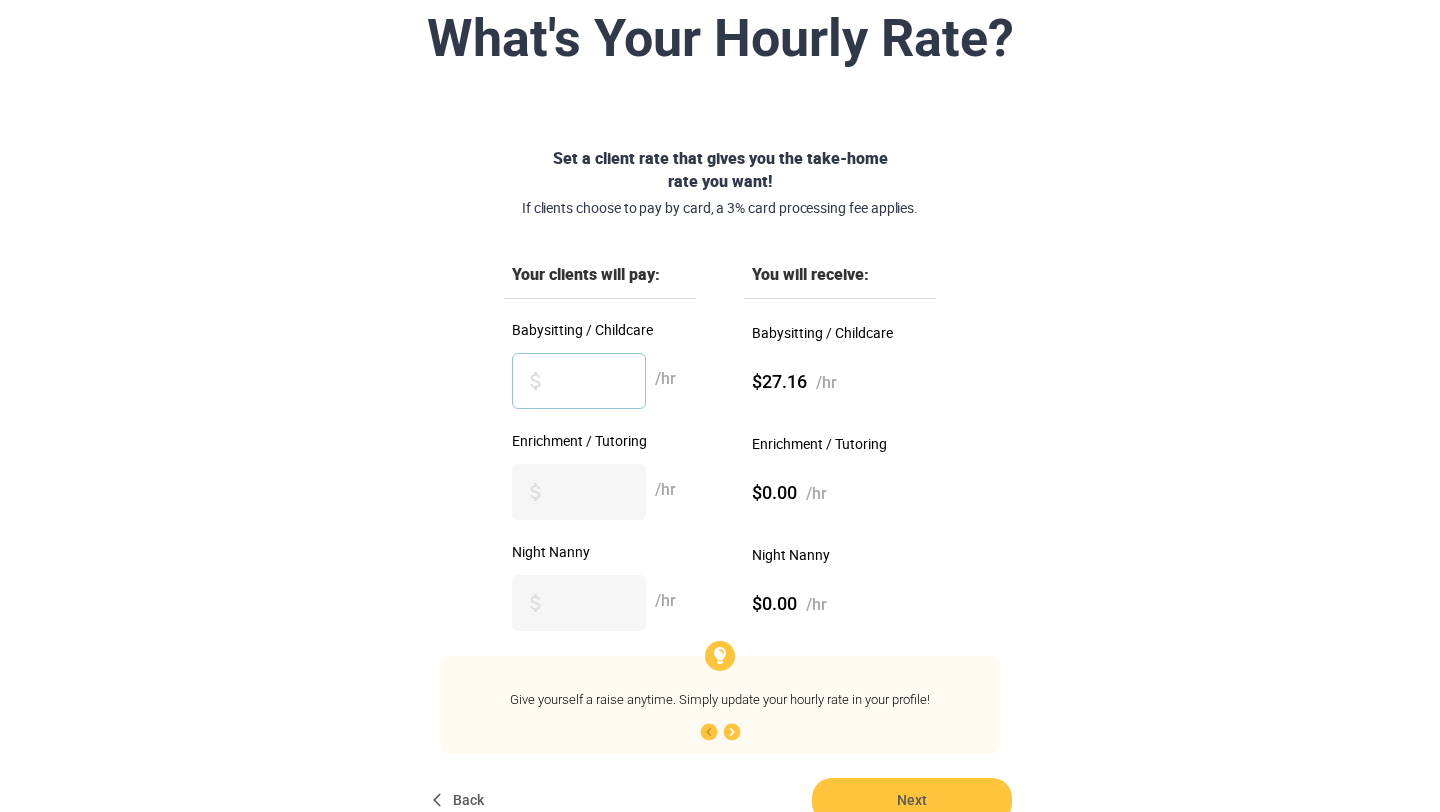 click on "**" at bounding box center [579, 381] 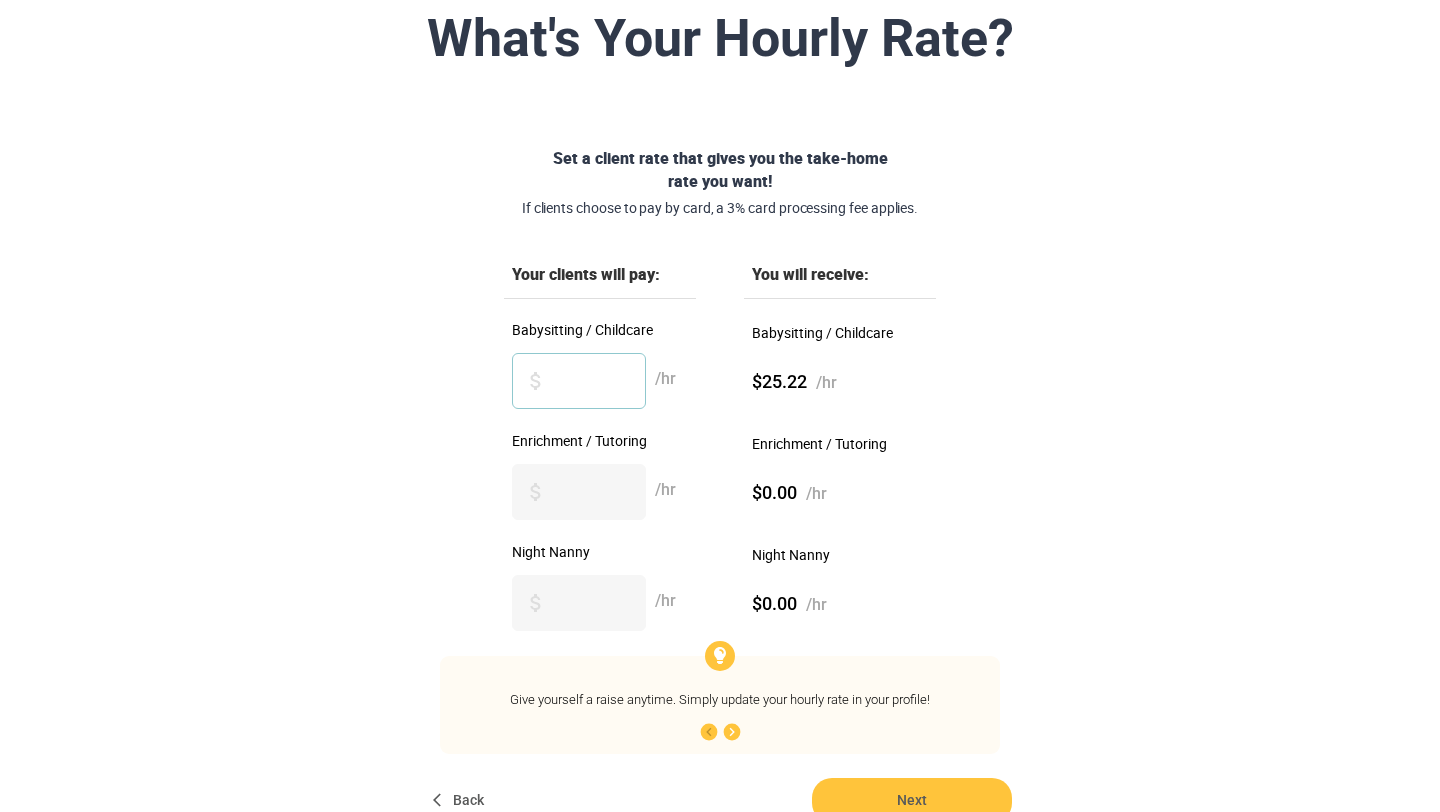 click on "**" at bounding box center [579, 381] 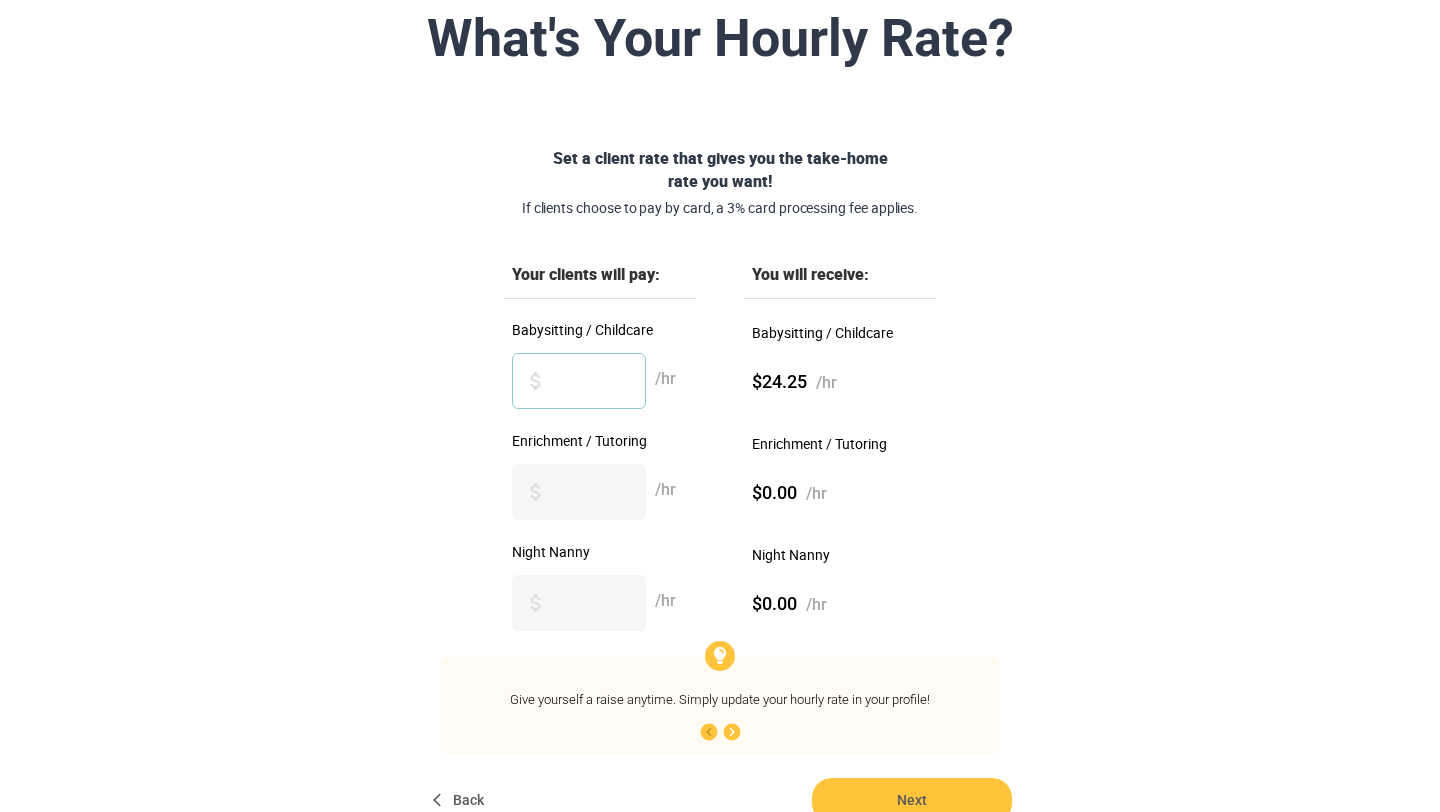 type on "**" 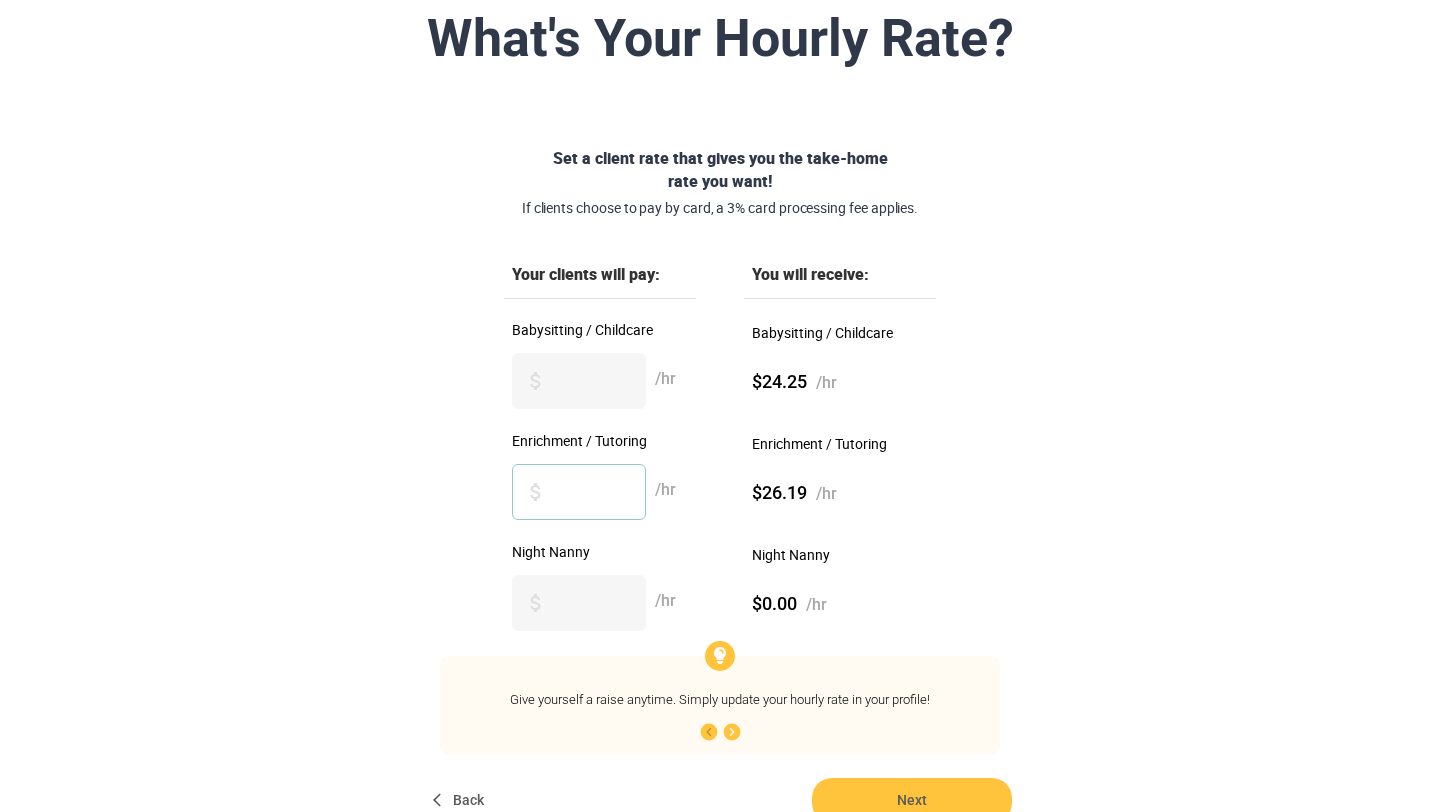 click on "**" at bounding box center (579, 492) 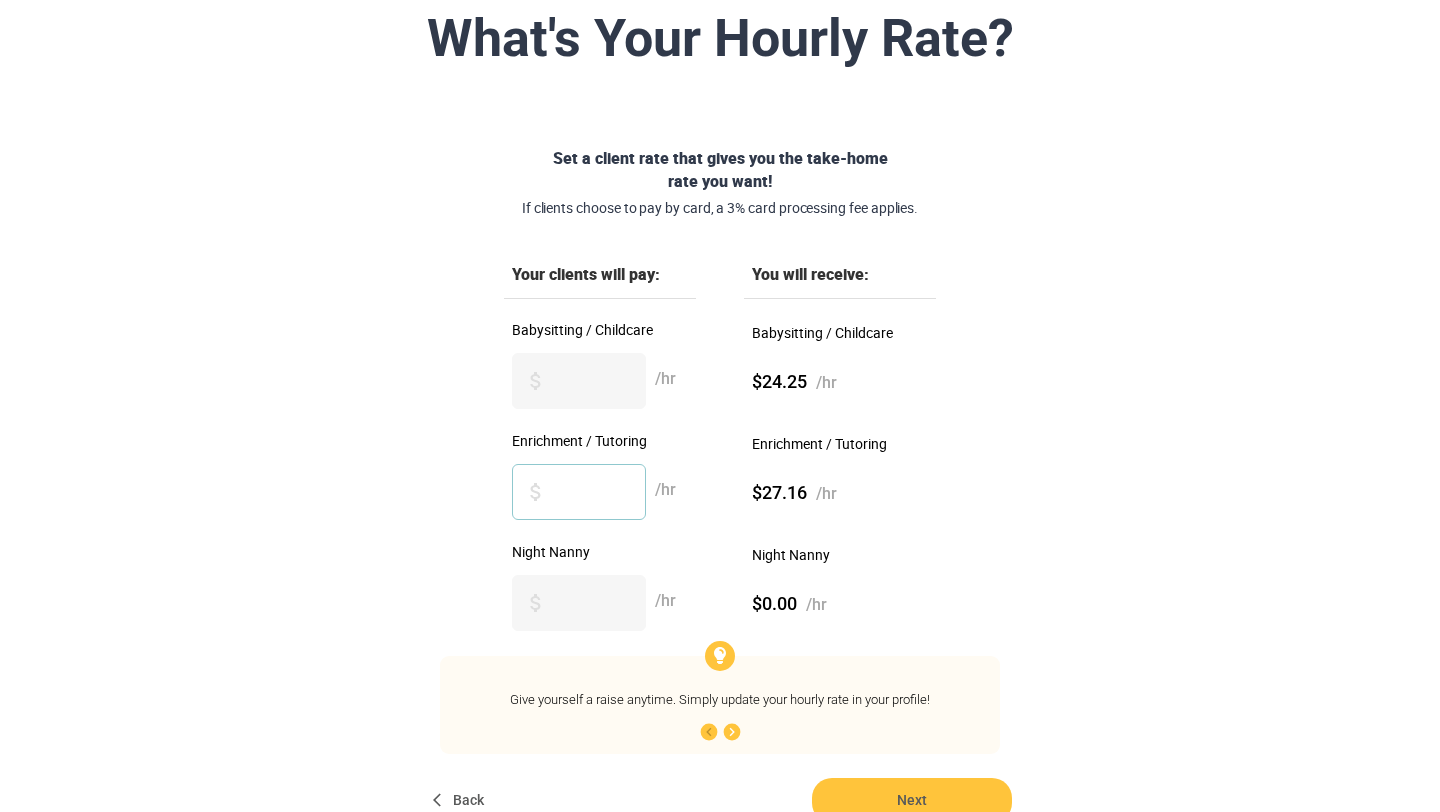 click on "**" at bounding box center [579, 492] 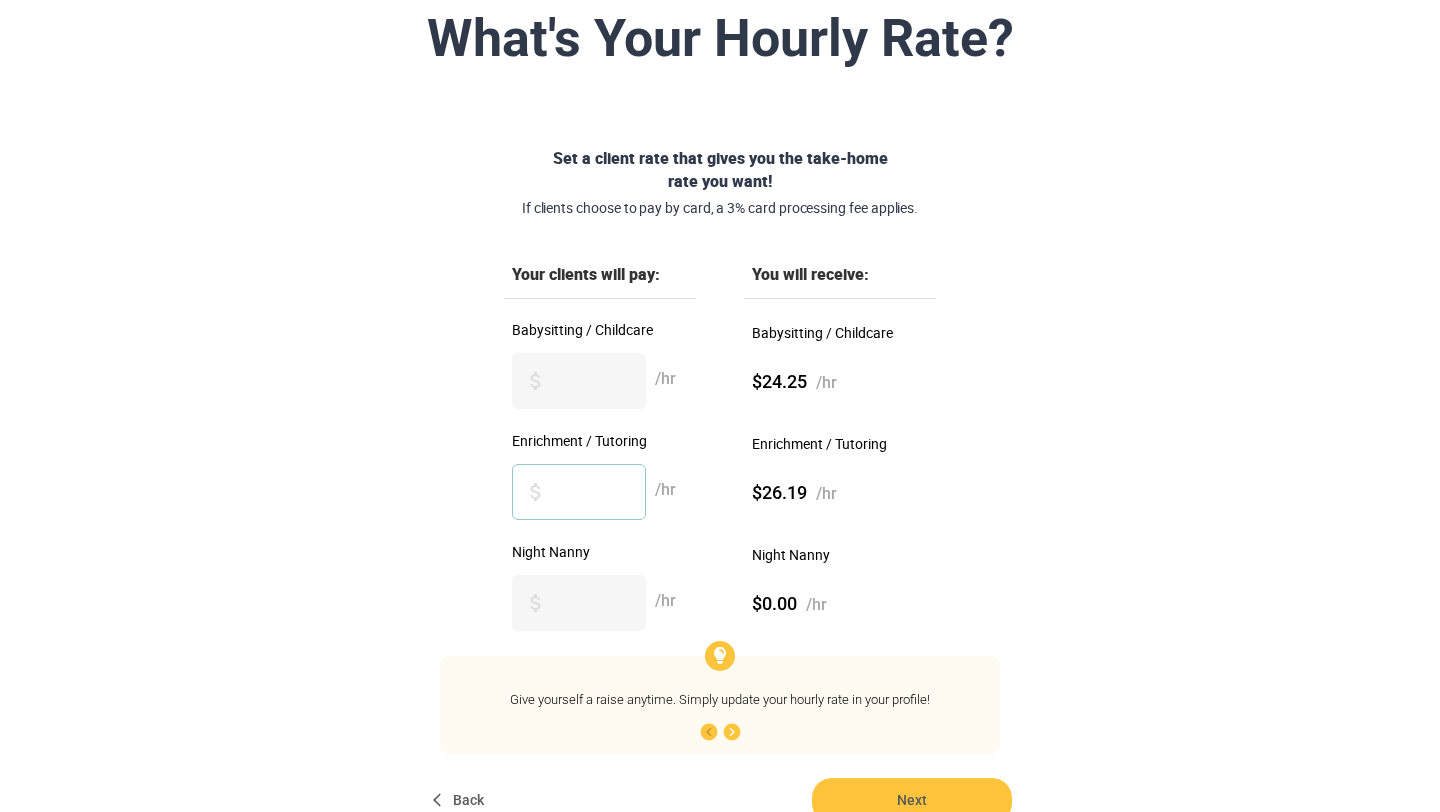 click on "**" at bounding box center (579, 492) 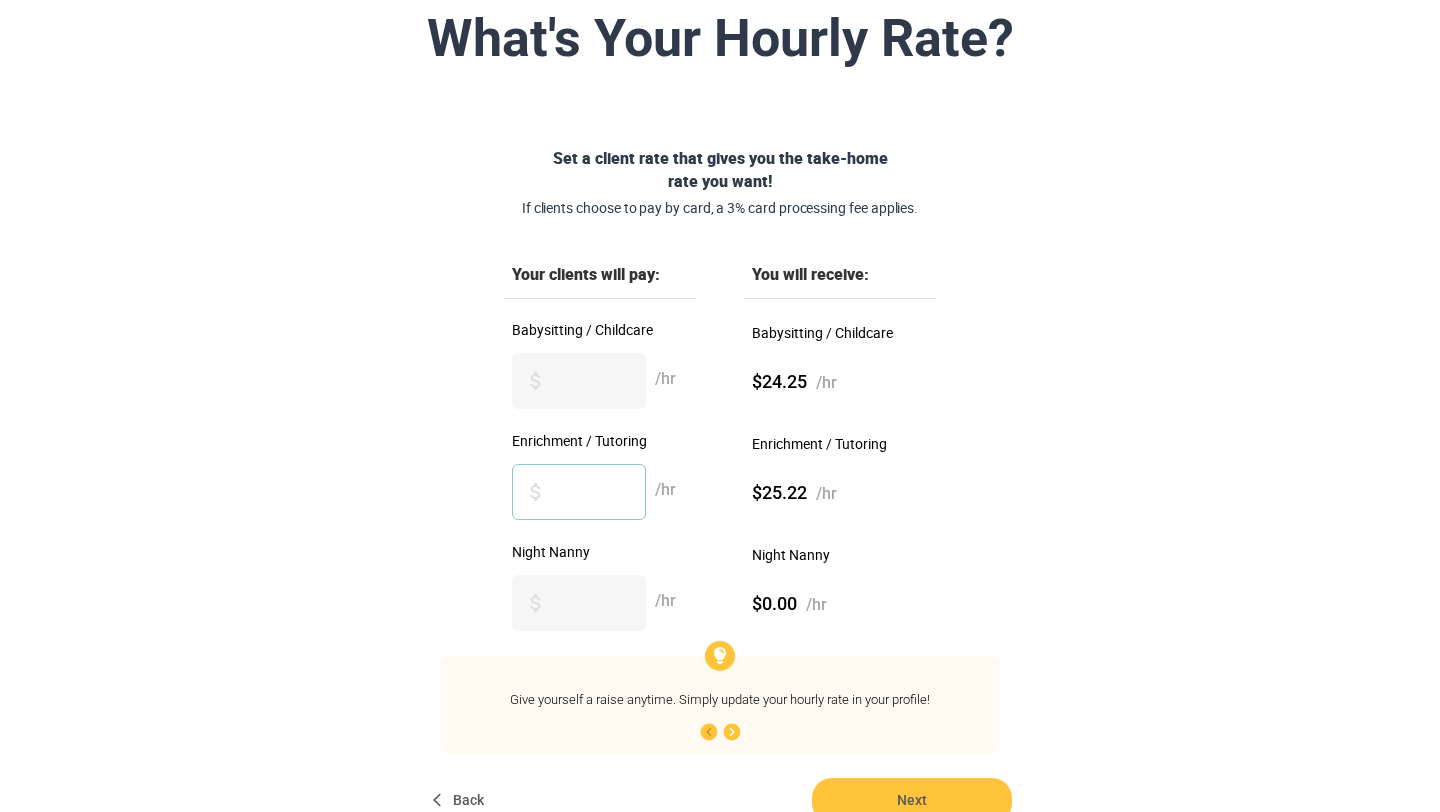 click on "**" at bounding box center [579, 492] 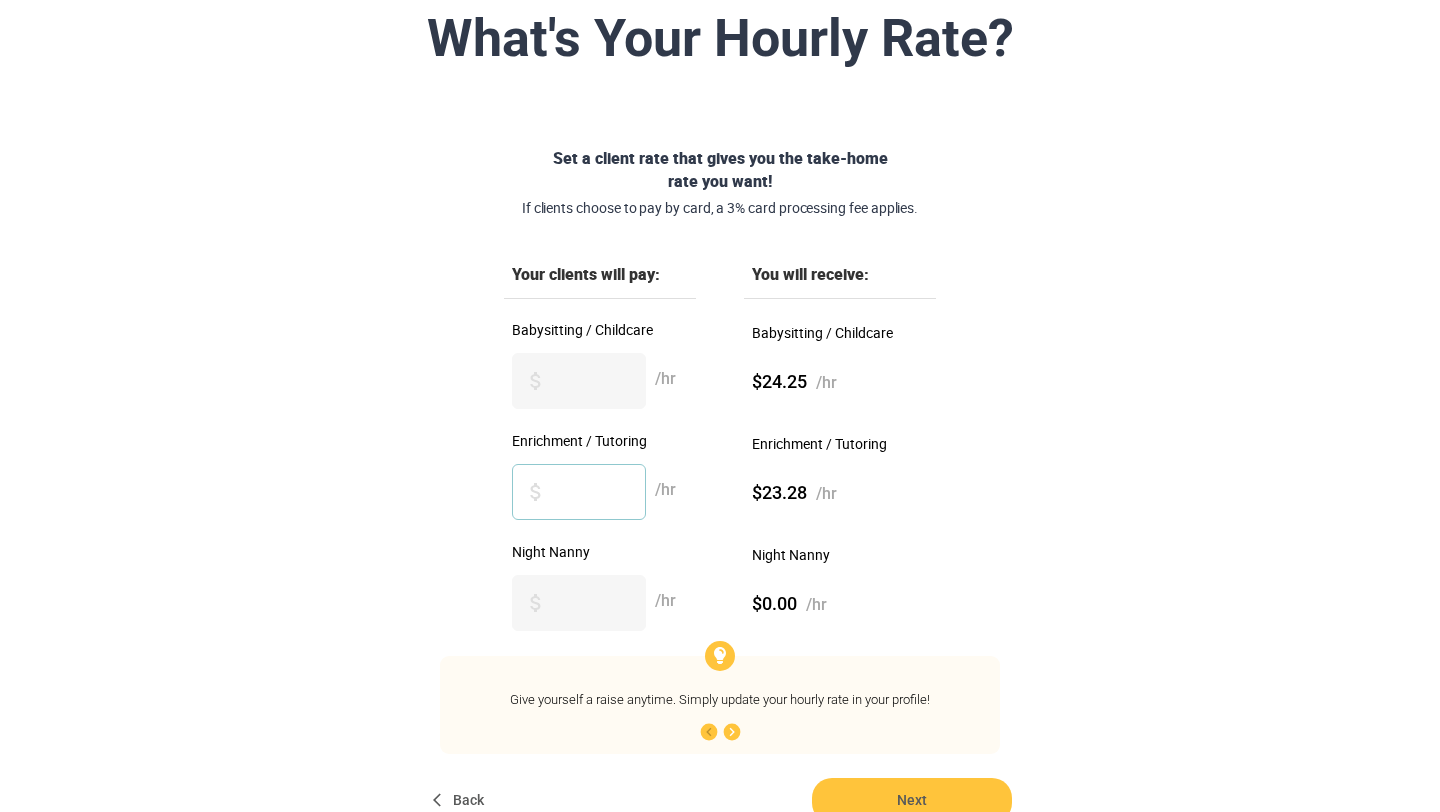 click on "**" at bounding box center (579, 492) 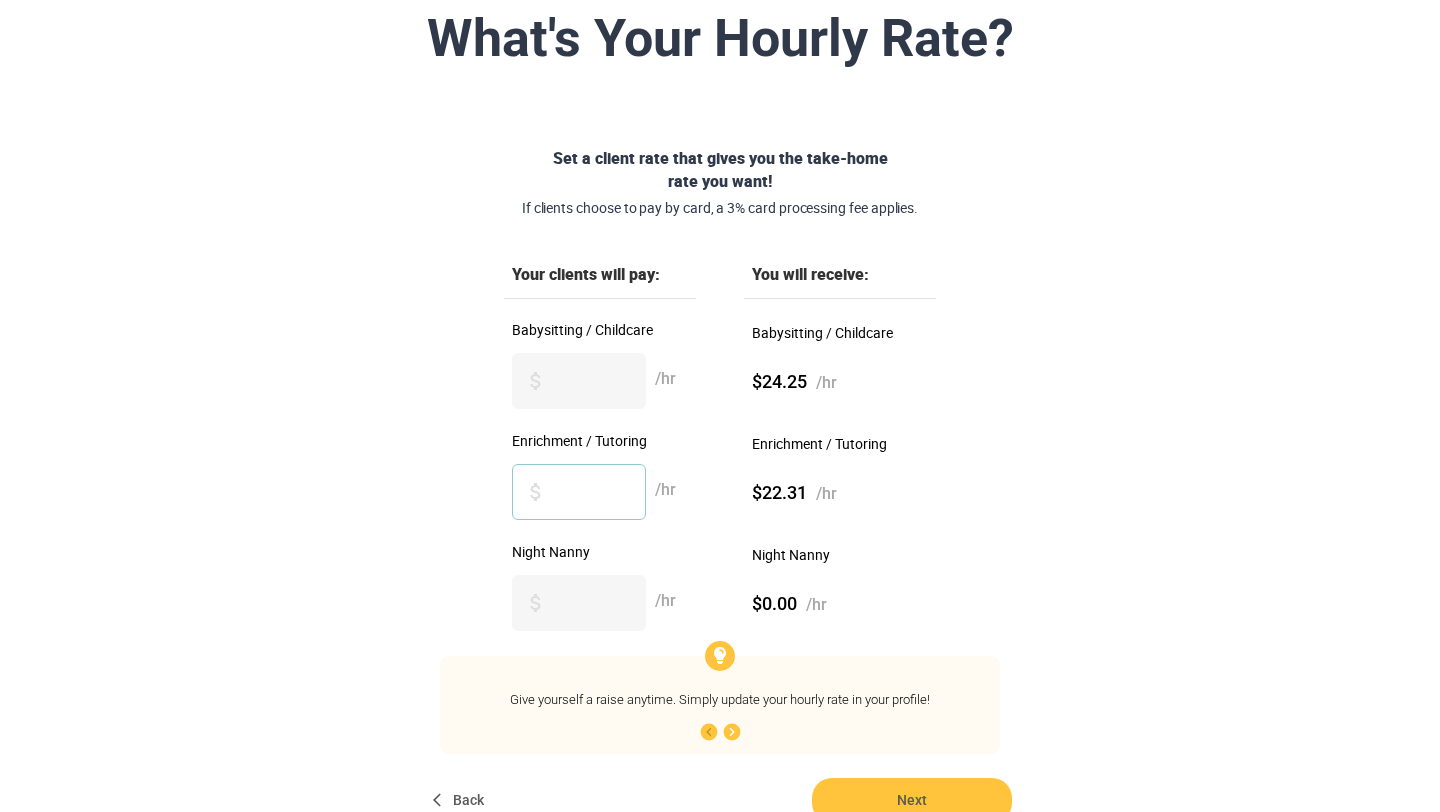 click on "**" at bounding box center [579, 492] 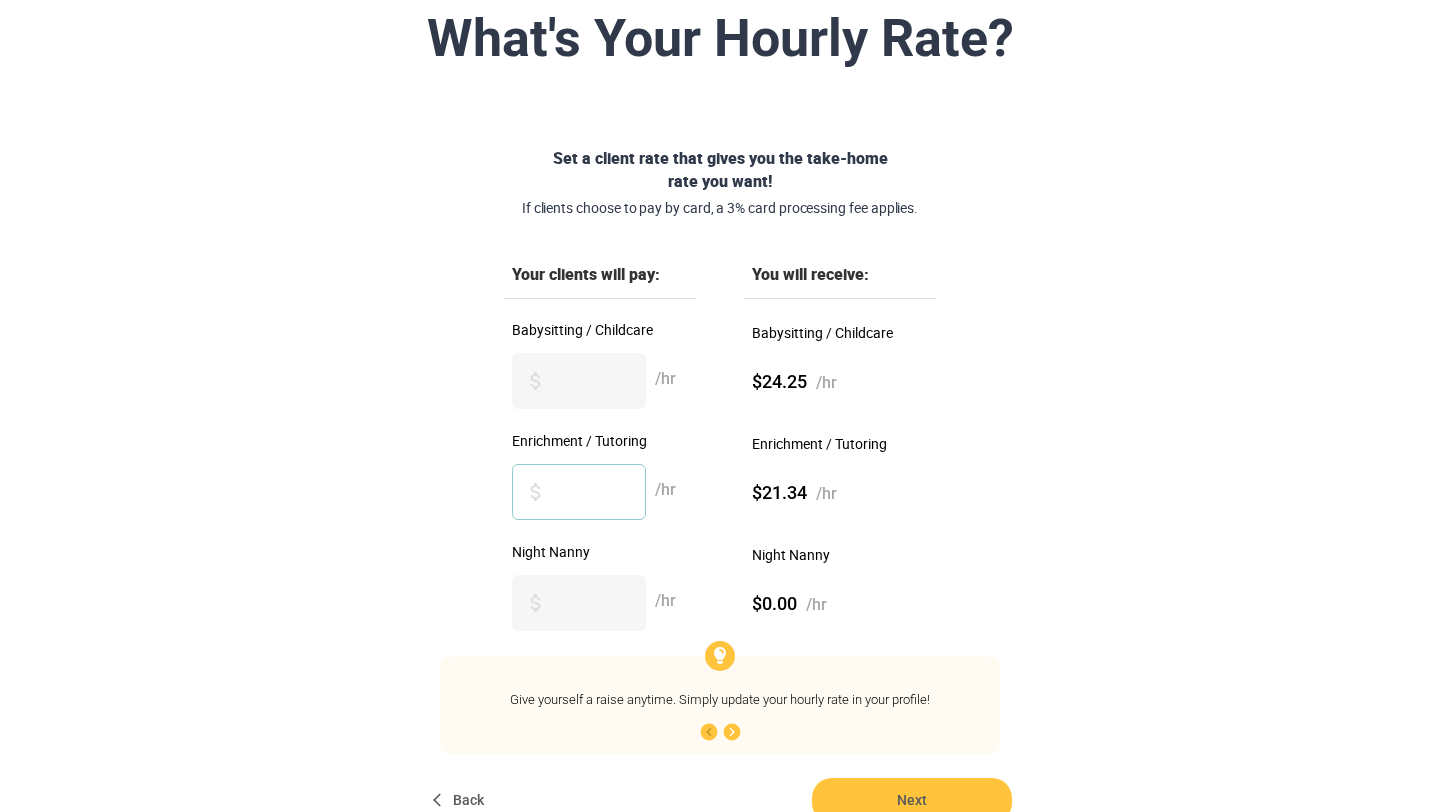 click on "**" at bounding box center [579, 492] 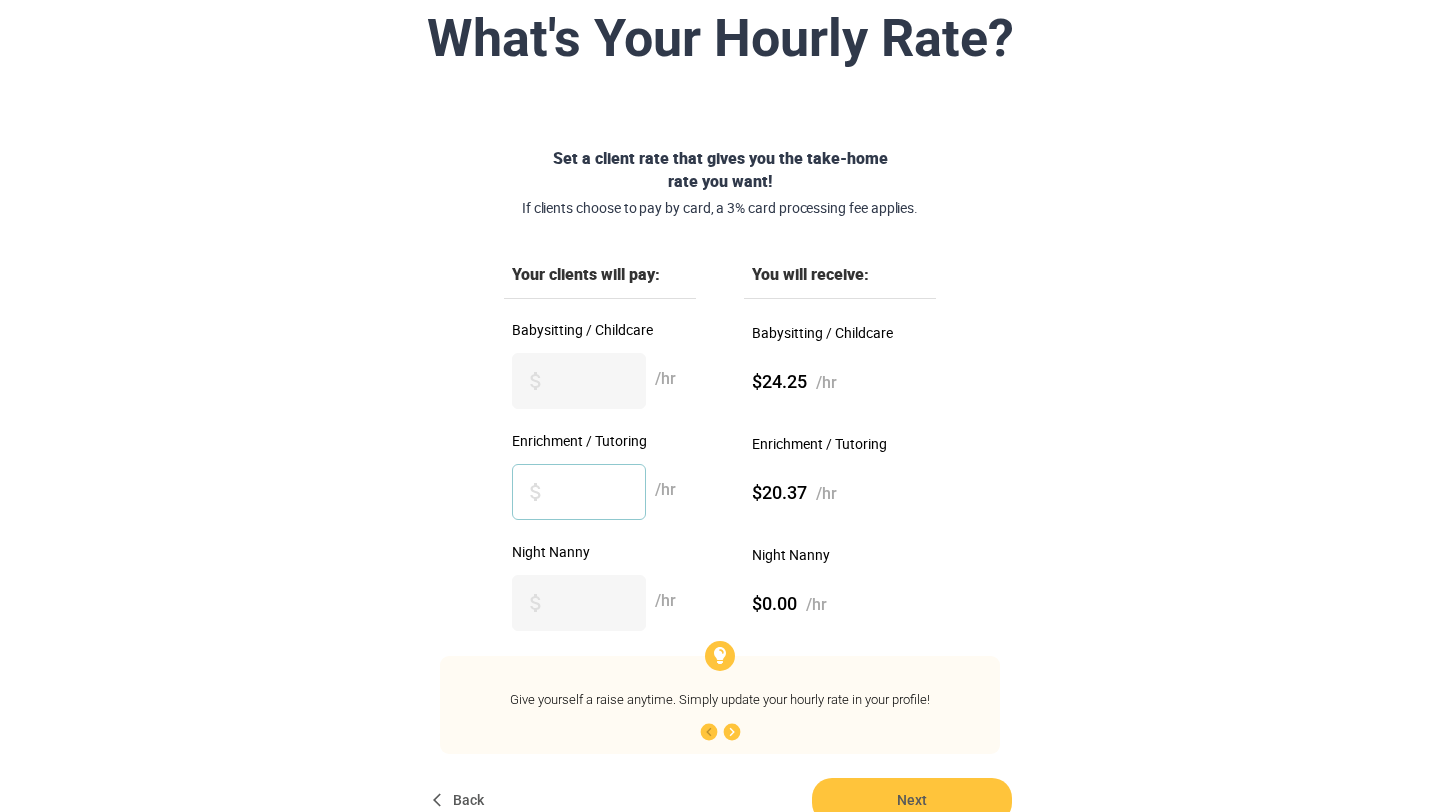 click on "**" at bounding box center (579, 492) 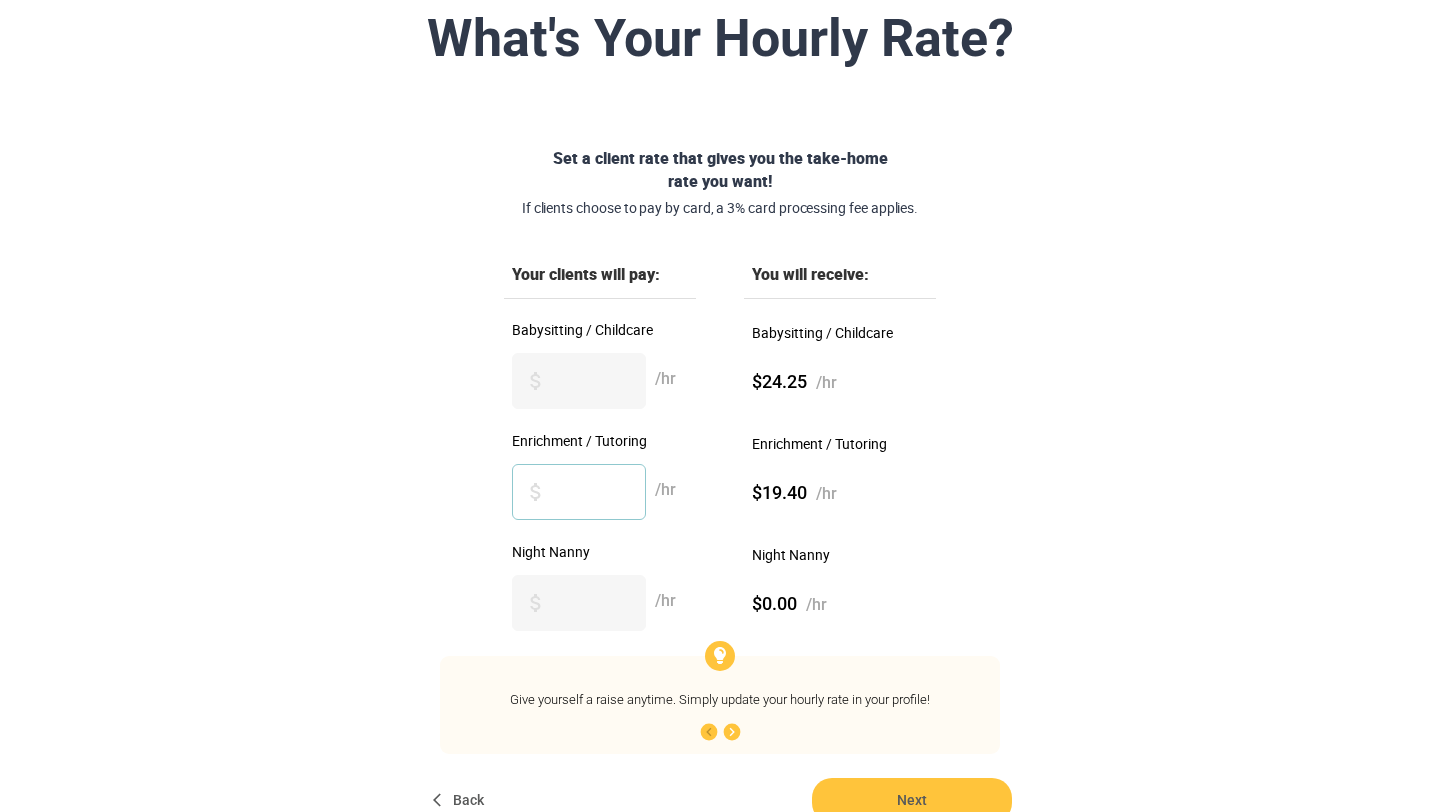 type on "**" 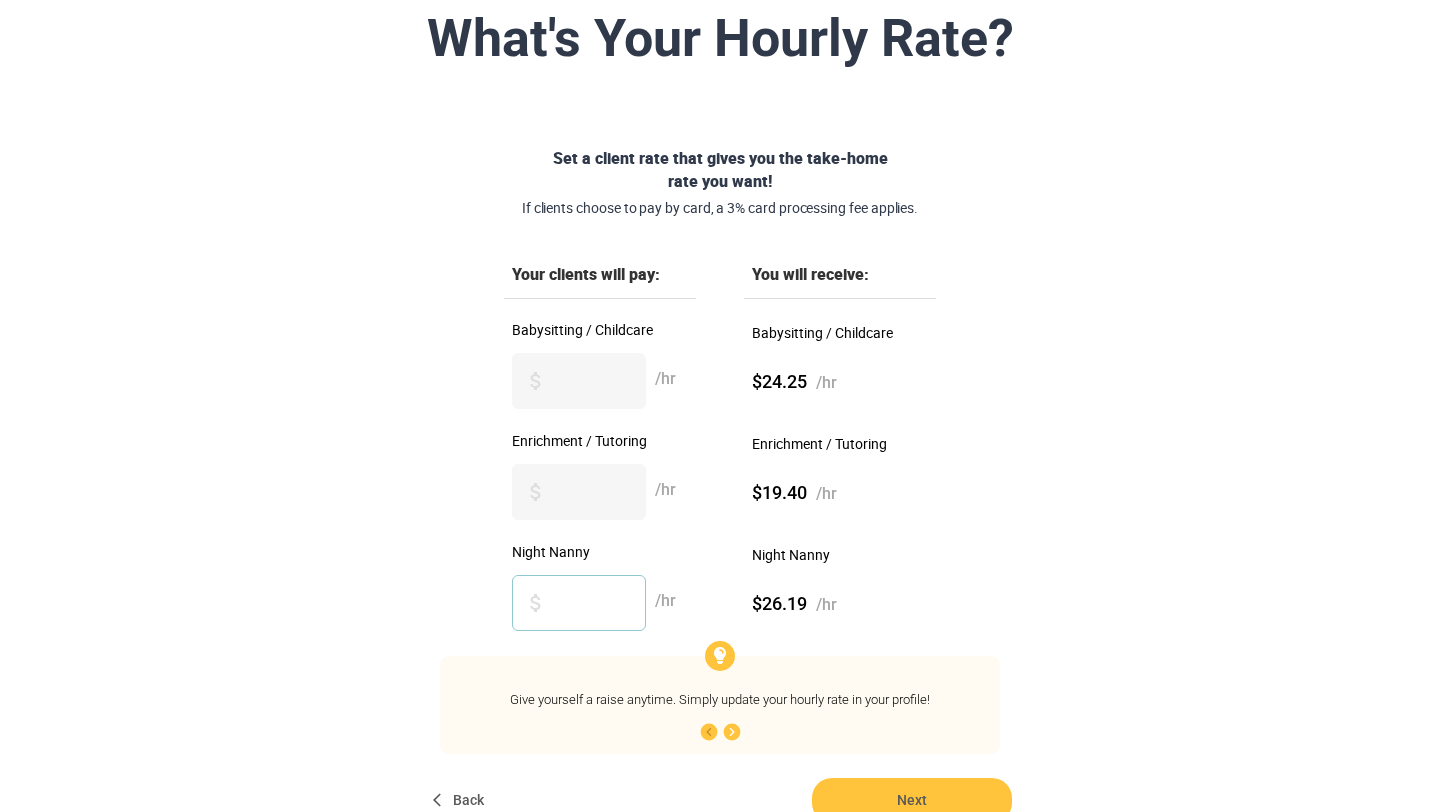 click on "**" at bounding box center (579, 603) 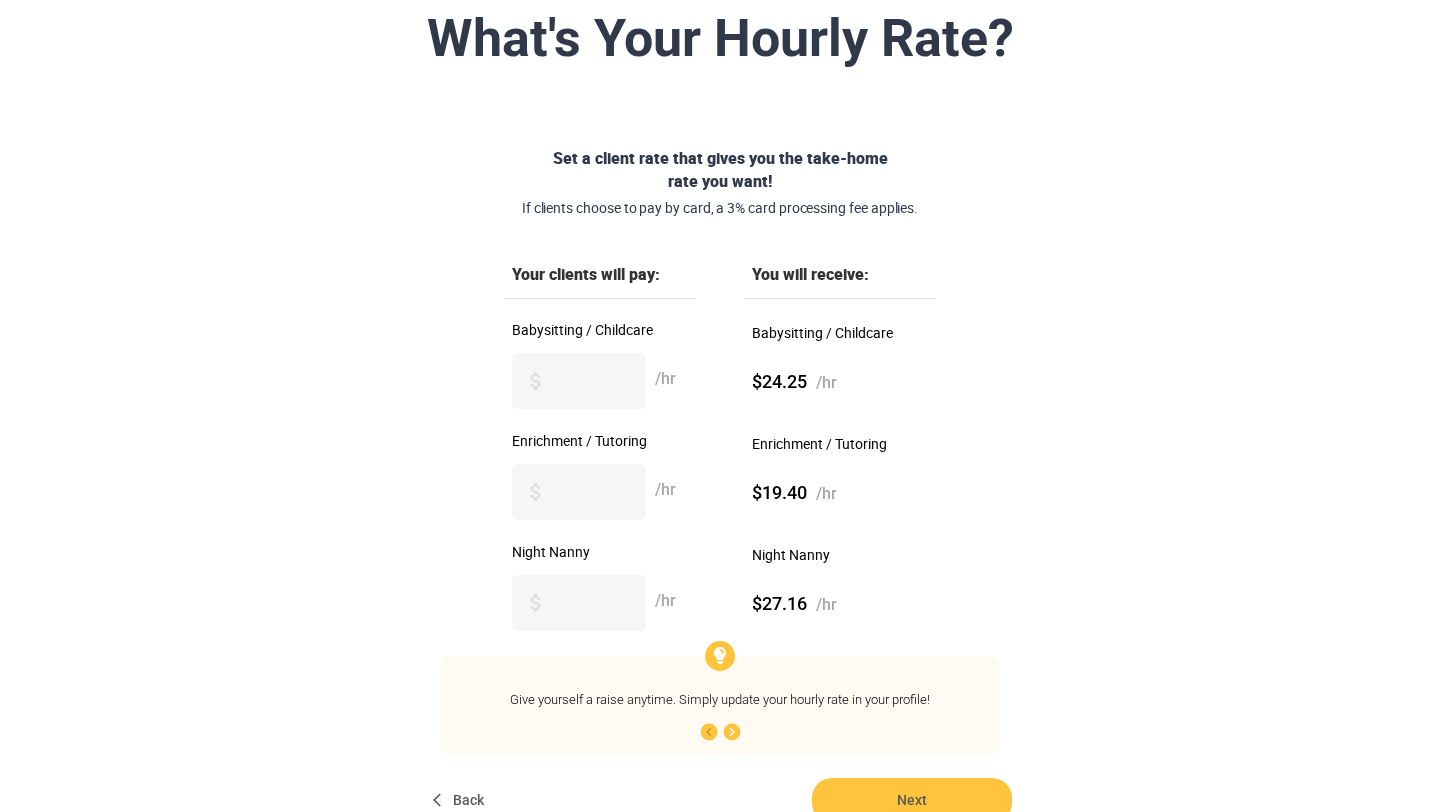 click on "Set a client rate that gives you the take-home  rate you want! If clients choose to pay by card, a 3% card processing fee applies. Your clients will pay: You will receive: Babysitting / Childcare ** /hr Babysitting / Childcare $24.25   /hr Enrichment / Tutoring ** /hr Enrichment / Tutoring $19.40   /hr Night Nanny ** /hr Night Nanny $27.16   /hr Give yourself a raise anytime. Simply update your hourly rate in your profile! 1  /  5 Back Next" at bounding box center (720, 484) 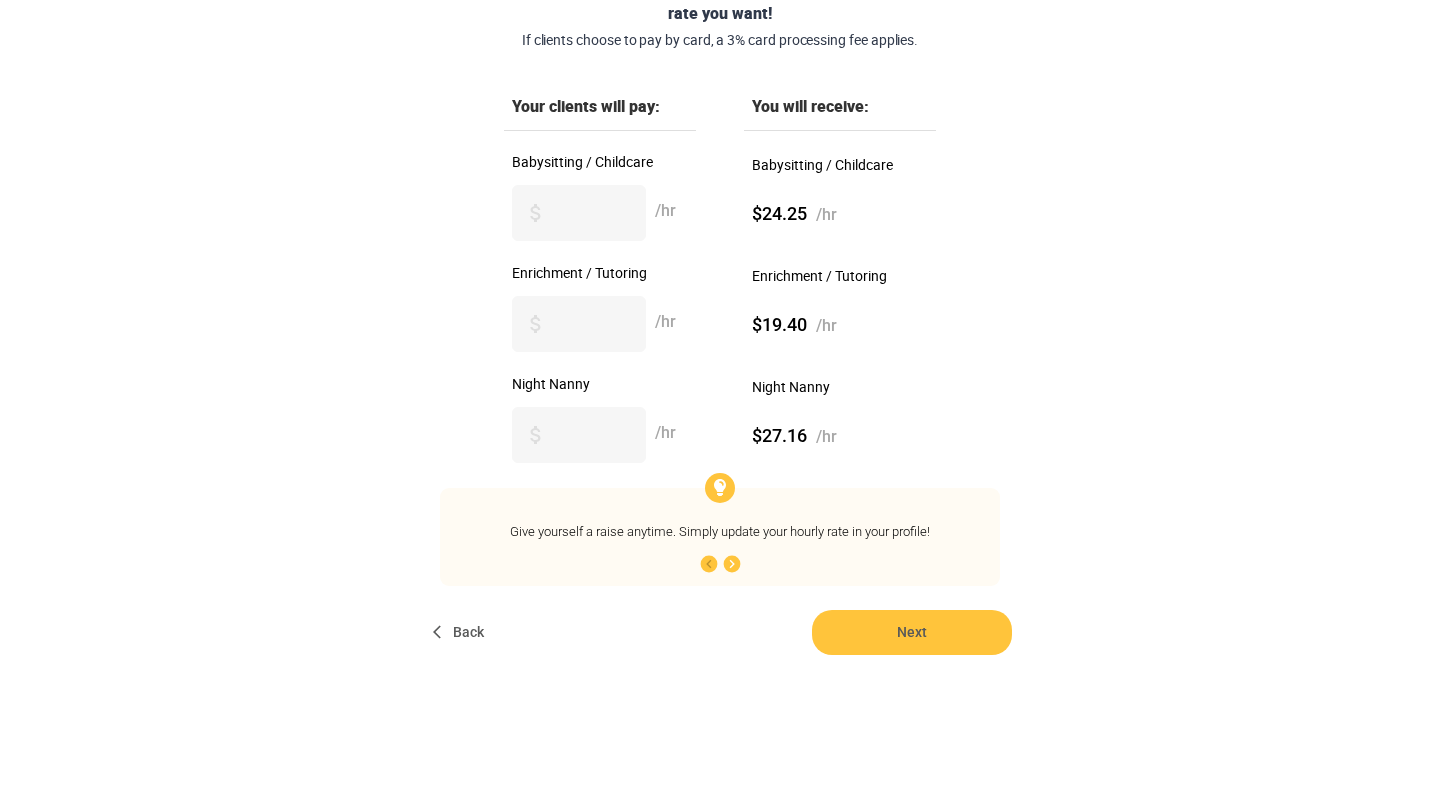 scroll, scrollTop: 332, scrollLeft: 0, axis: vertical 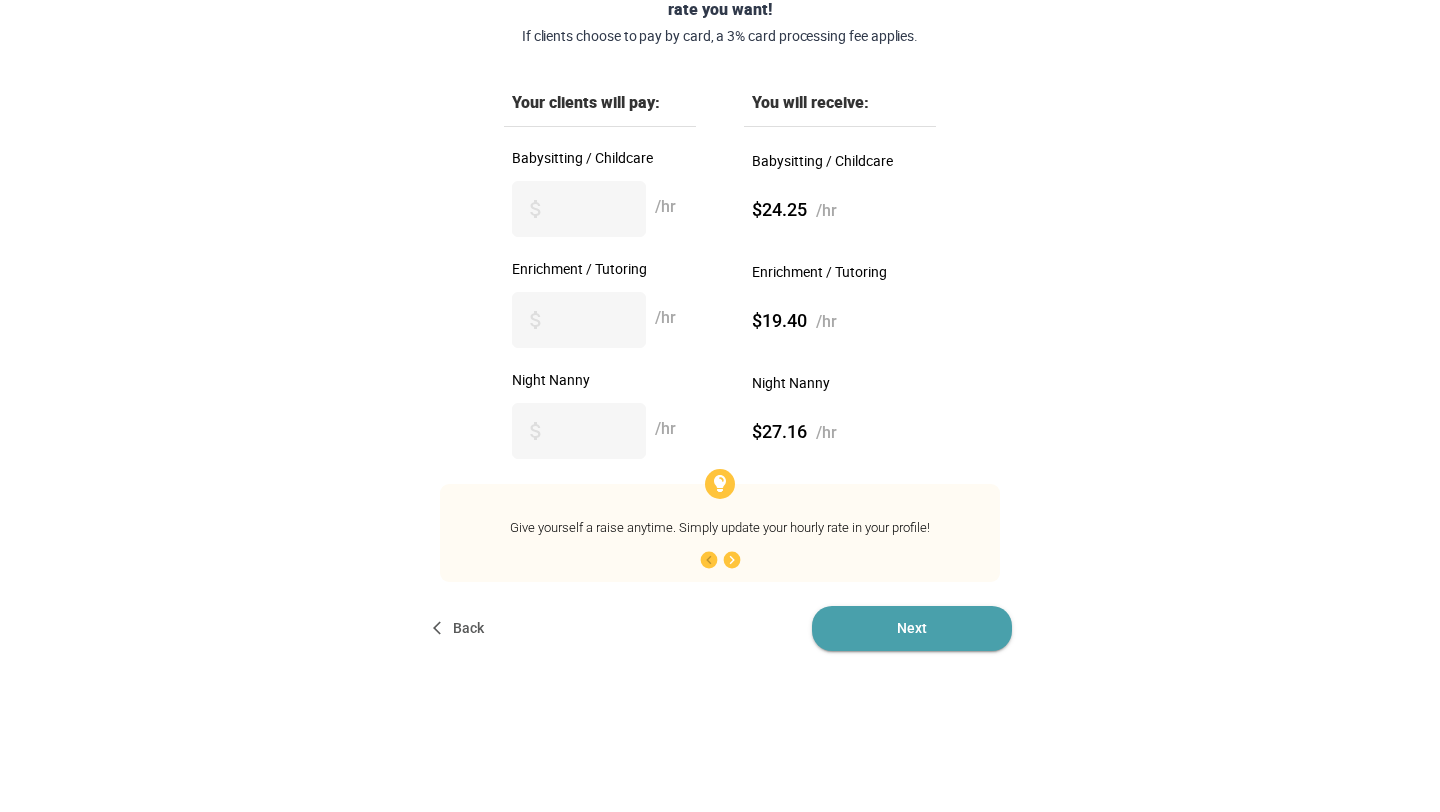 click on "Next" at bounding box center (912, 628) 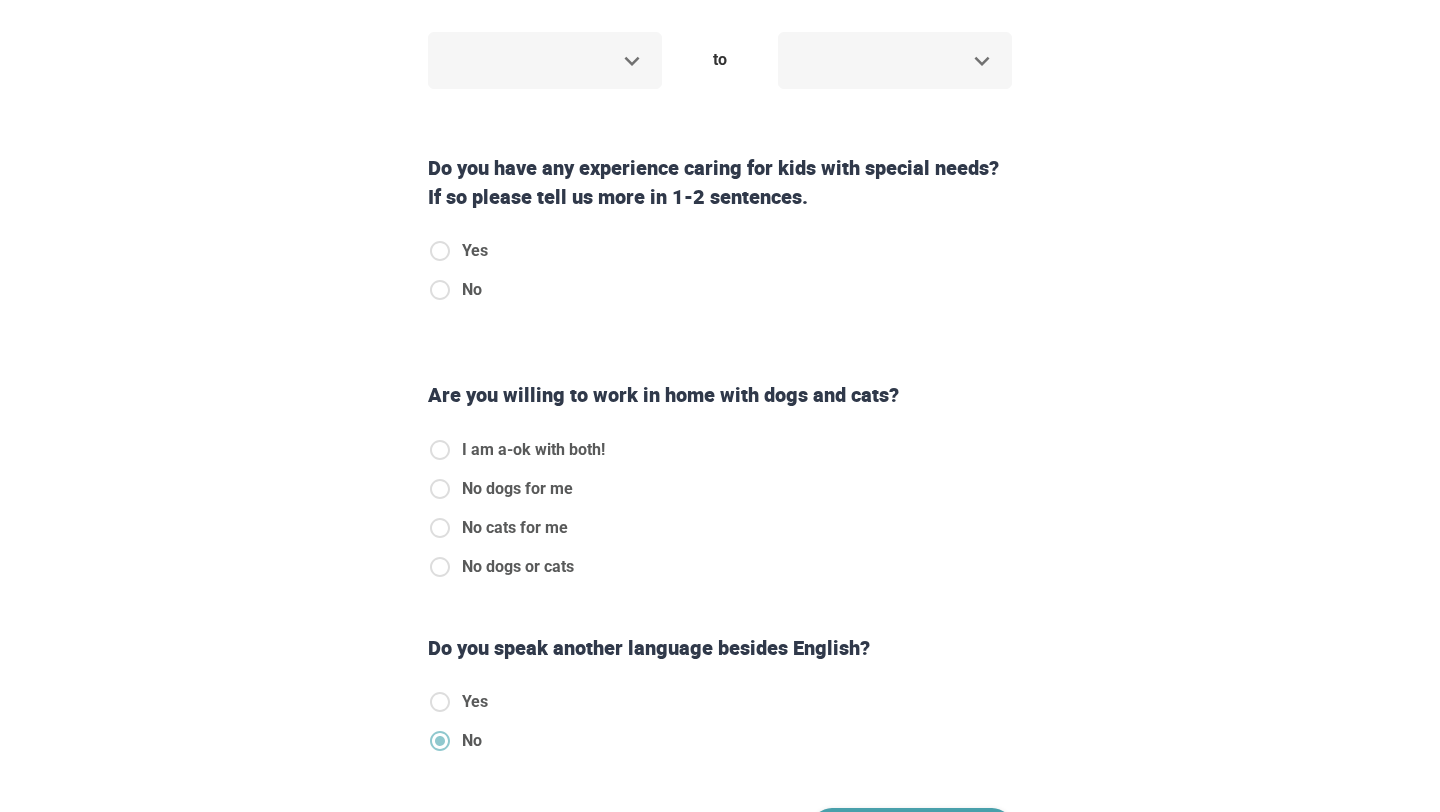 scroll, scrollTop: 0, scrollLeft: 0, axis: both 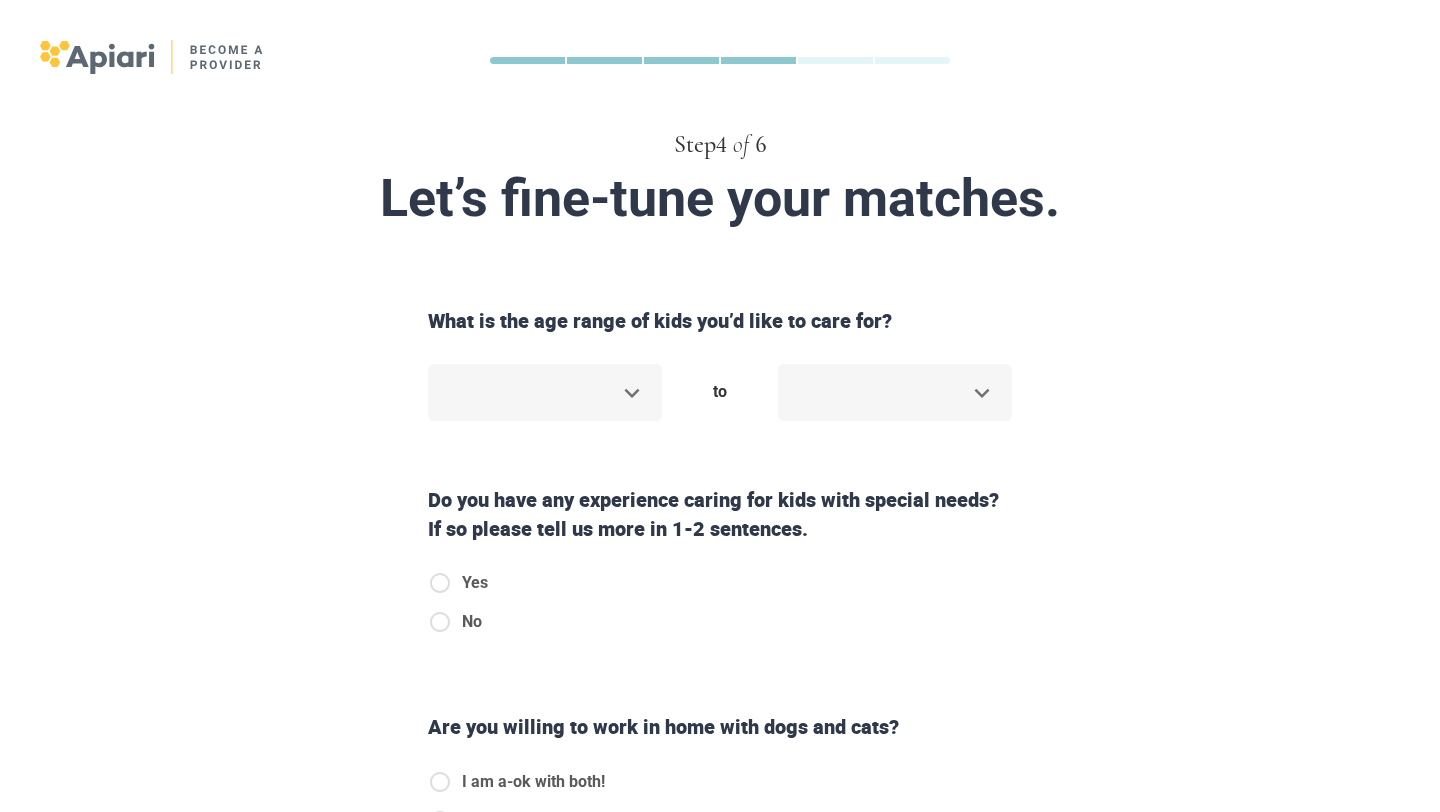 click on "Step  4   of   6 Let’s fine-tune your matches. What is the age range of kids you’d like to care for? ​ to ​ Do you have any experience caring for kids with special needs? If so please tell us more in 1-2 sentences. Yes No Are you willing to work in home with dogs and cats? I am a-ok with both! No dogs for me No cats for me No dogs or cats Do you speak another language besides English? Yes No Back Next Copyright  2025 [EMAIL_ADDRESS][DOMAIN_NAME] [PHONE_NUMBER] Jobs Signup Terms of service Privacy The Sweet Life" at bounding box center (720, 406) 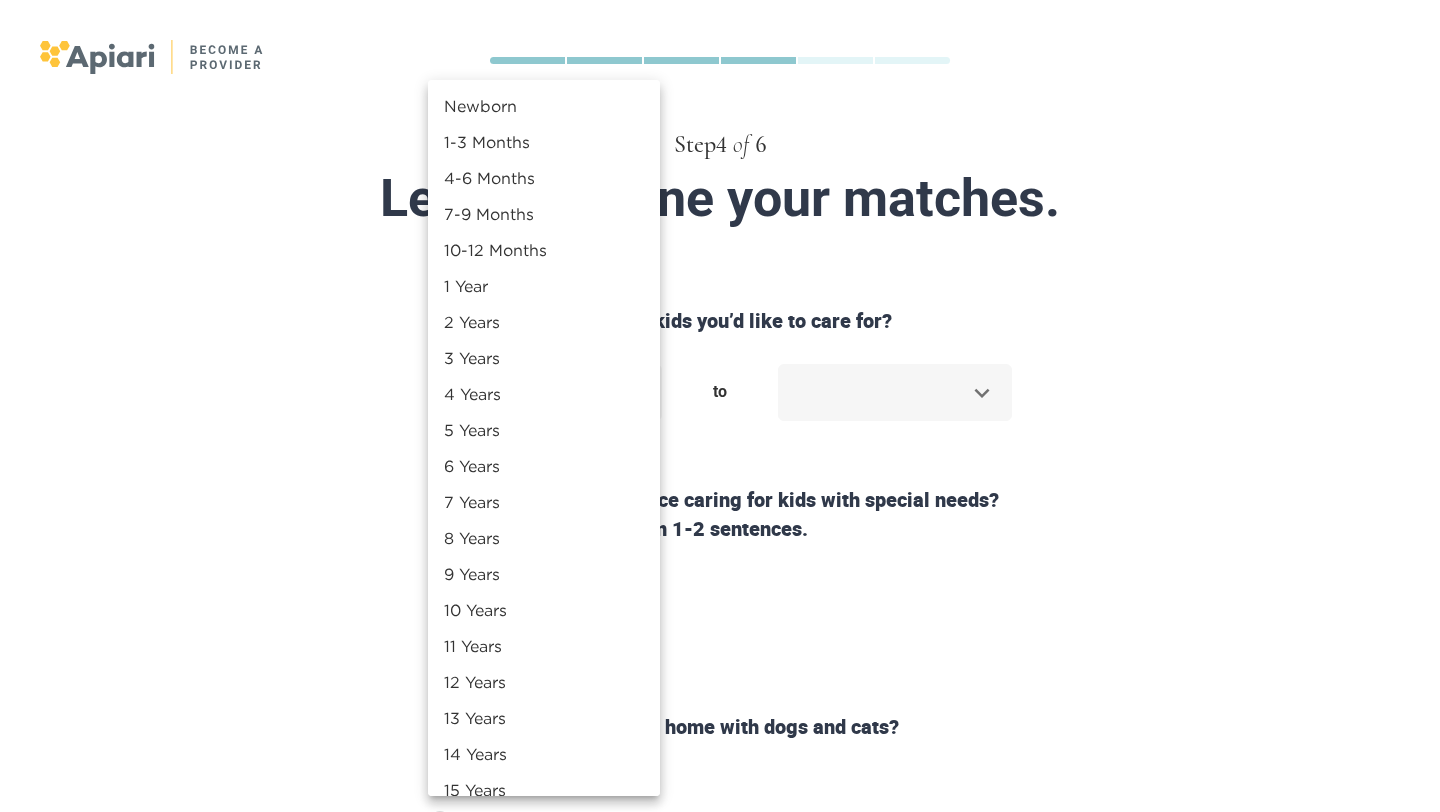 click on "Newborn" at bounding box center (544, 106) 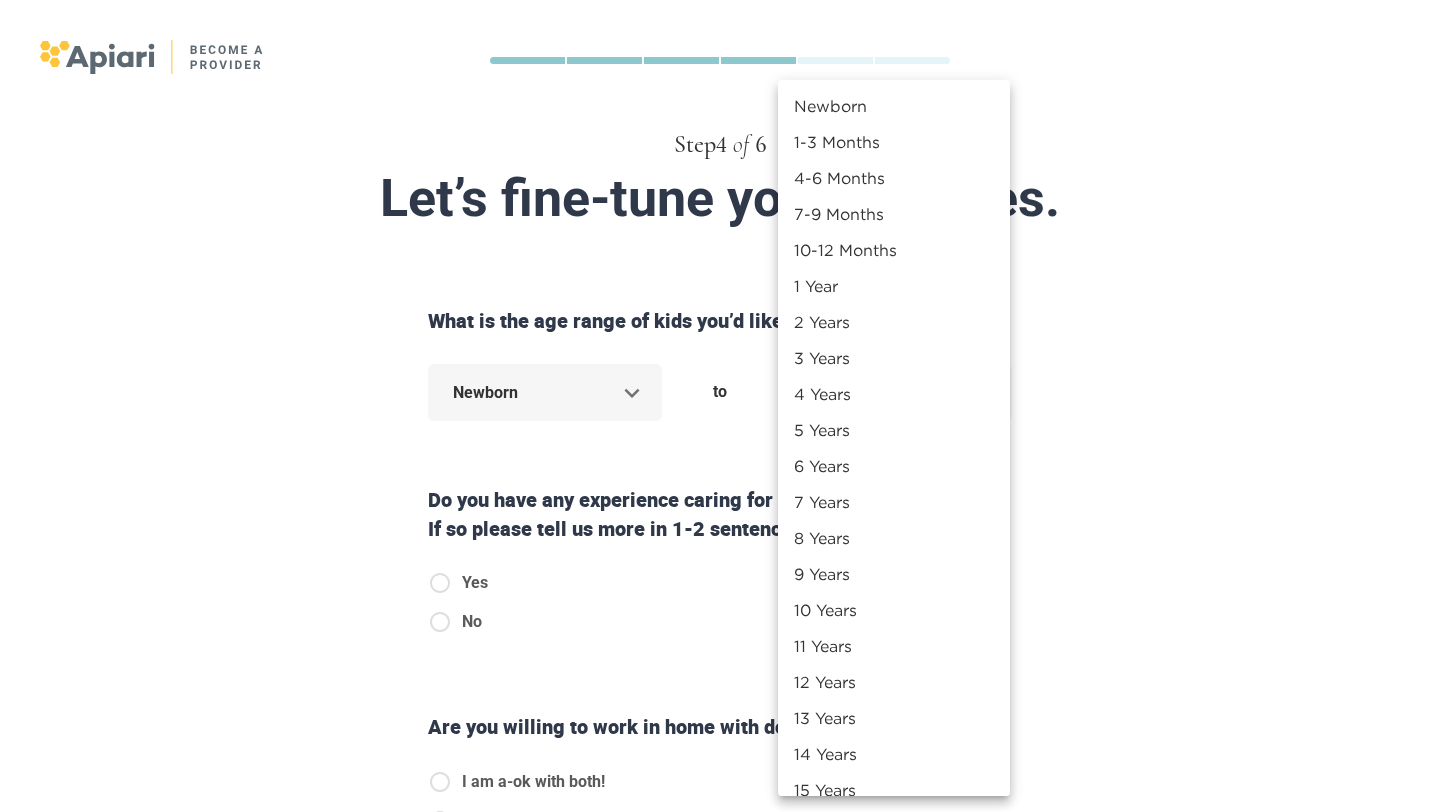 click on "Step  4   of   6 Let’s fine-tune your matches. What is the age range of kids you’d like to care for? Newborn * to ​ Do you have any experience caring for kids with special needs? If so please tell us more in 1-2 sentences. Yes No Are you willing to work in home with dogs and cats? I am a-ok with both! No dogs for me No cats for me No dogs or cats Do you speak another language besides English? Yes No Back Next Copyright  2025 [EMAIL_ADDRESS][DOMAIN_NAME] [PHONE_NUMBER] Jobs Signup Terms of service Privacy The Sweet Life Newborn 1-3 Months 4-6 Months 7-9 Months 10-12 Months 1 Year 2 Years 3 Years 4 Years 5 Years 6 Years 7 Years 8 Years 9 Years 10 Years 11 Years 12 Years 13 Years 14 Years 15 Years 16 Years 17 Years 18 Years" at bounding box center [720, 406] 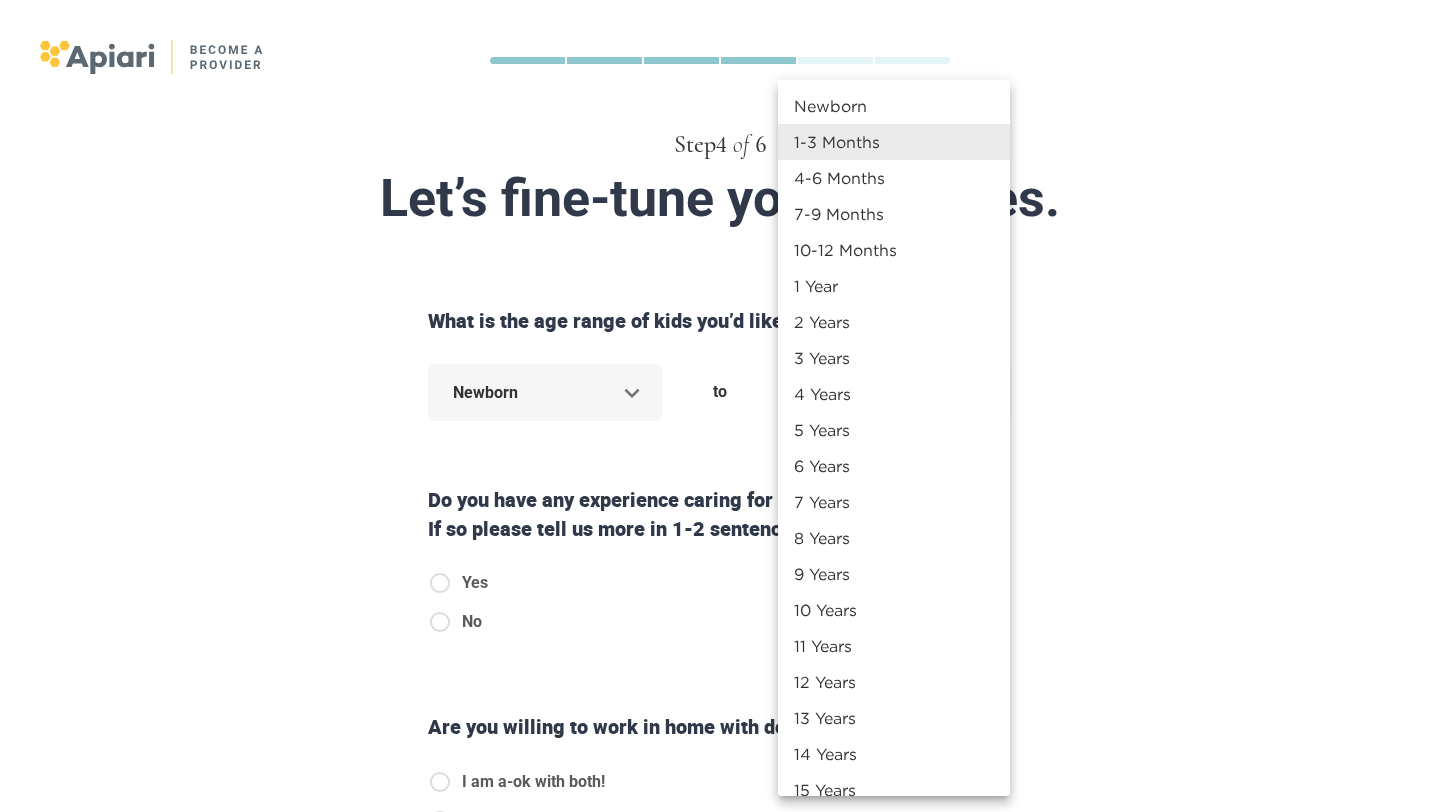 type 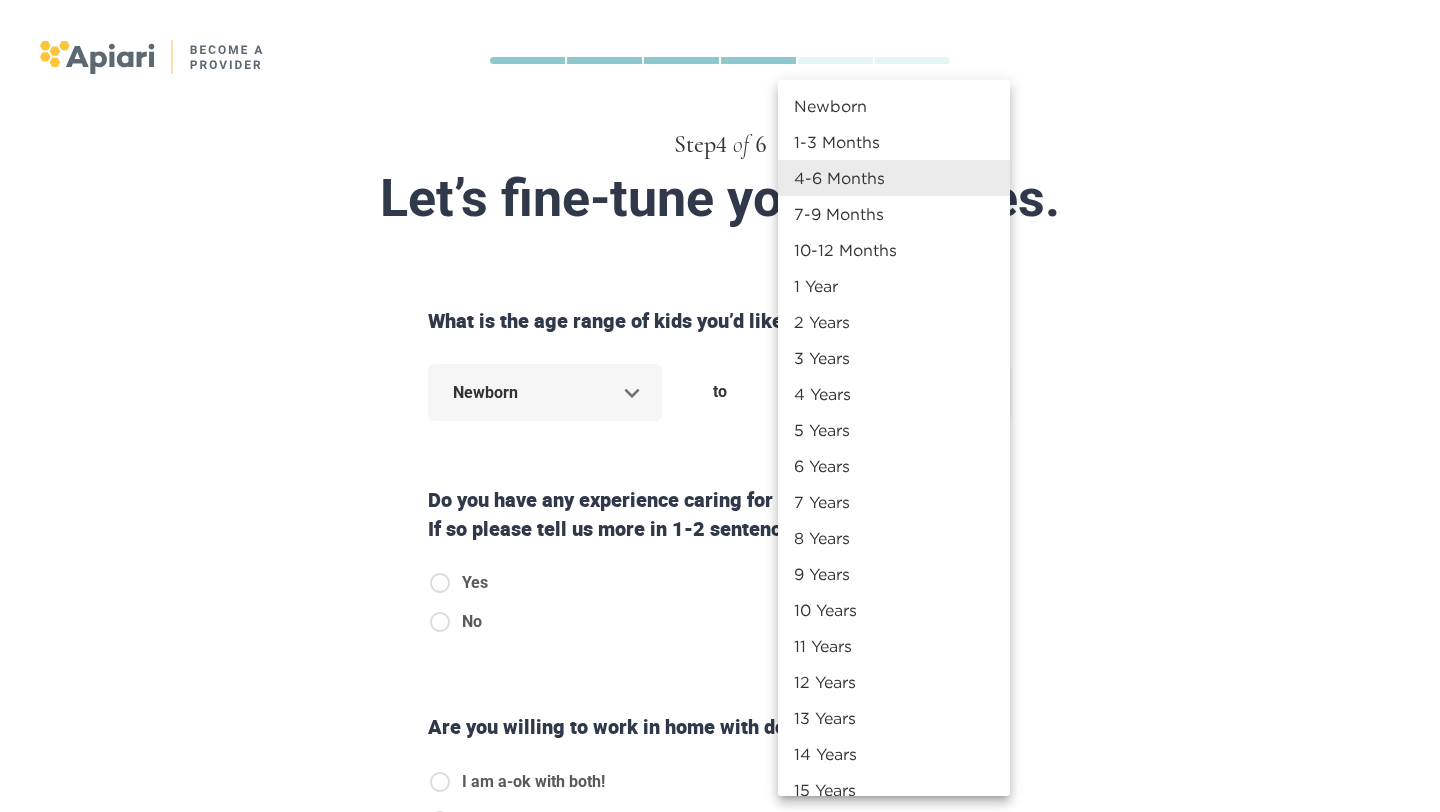 type 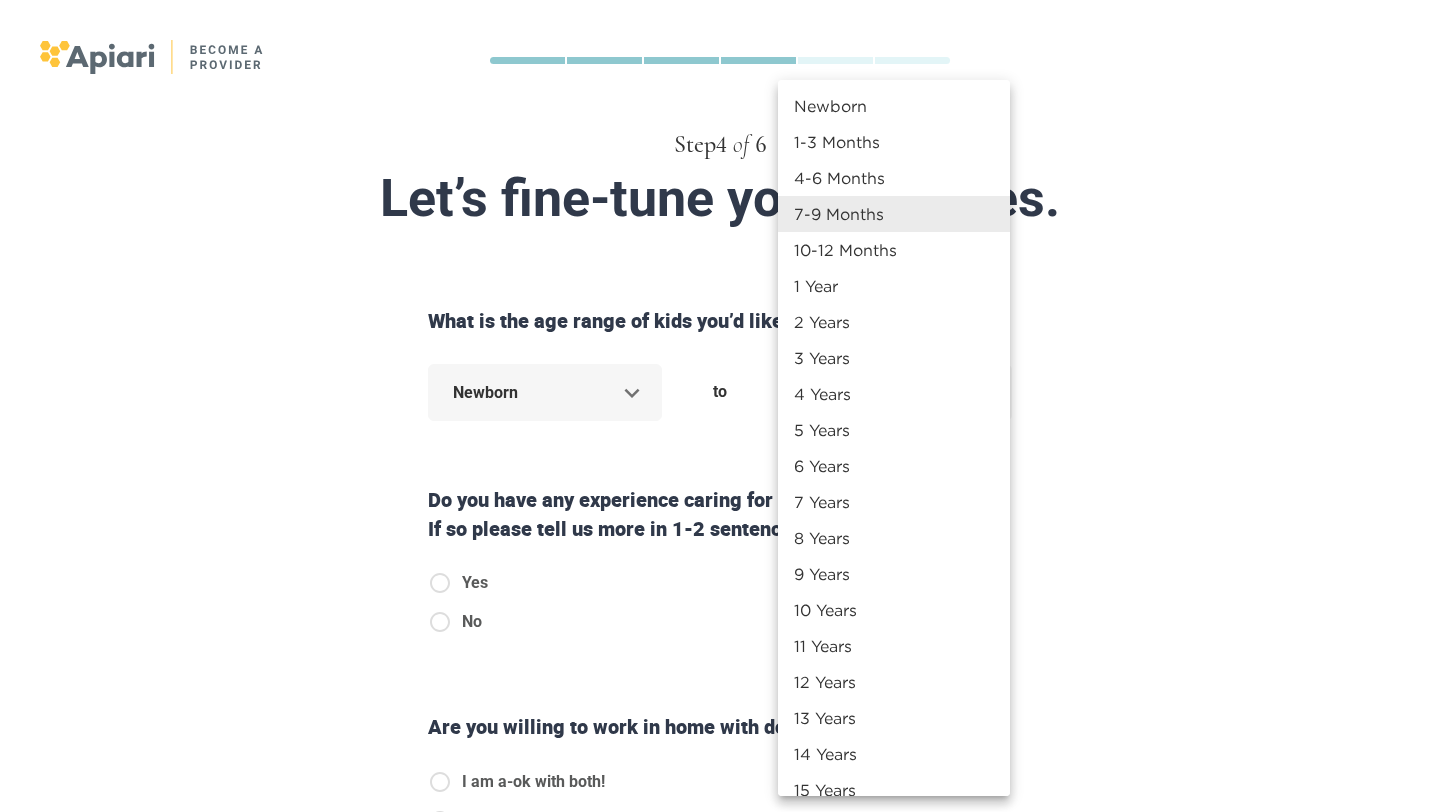 type 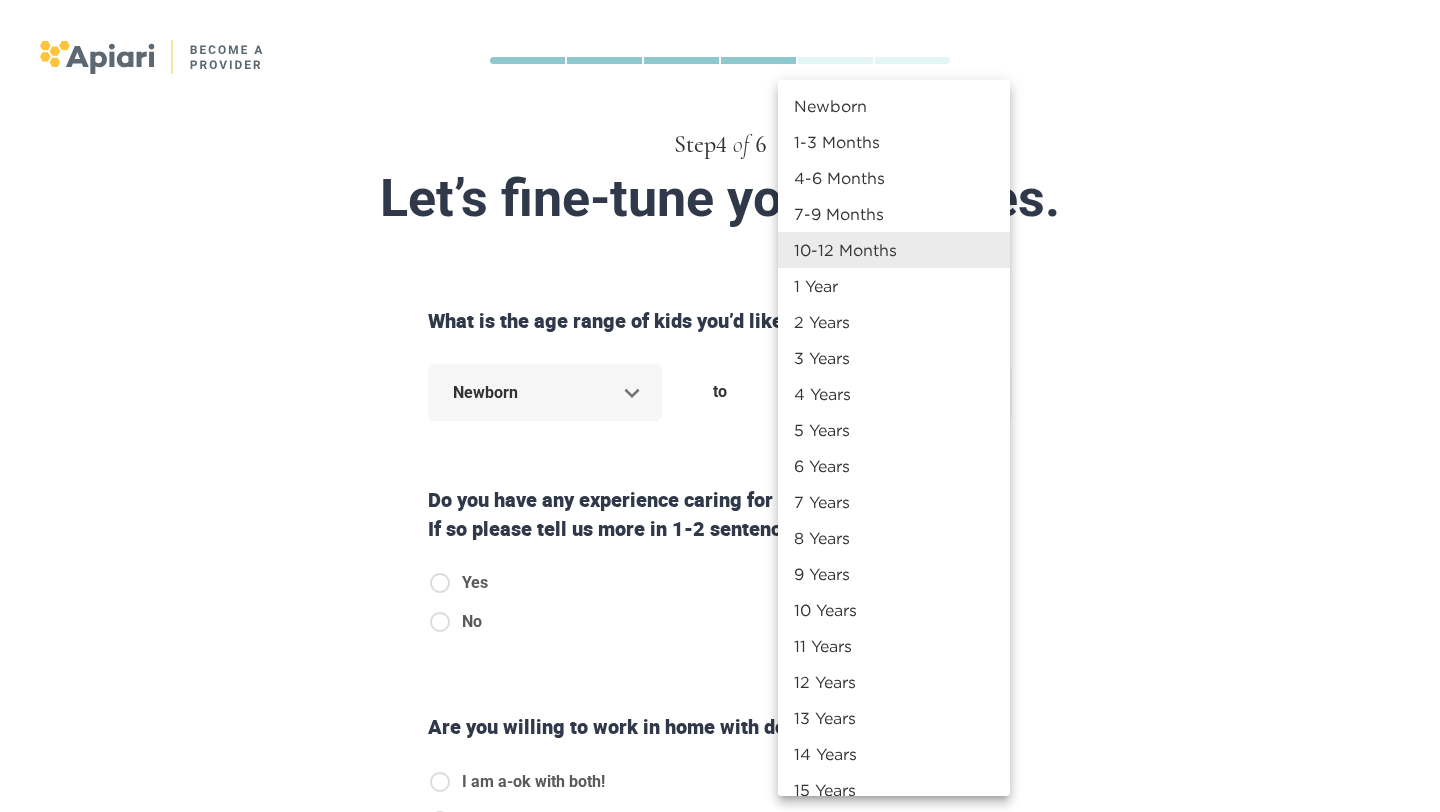 type 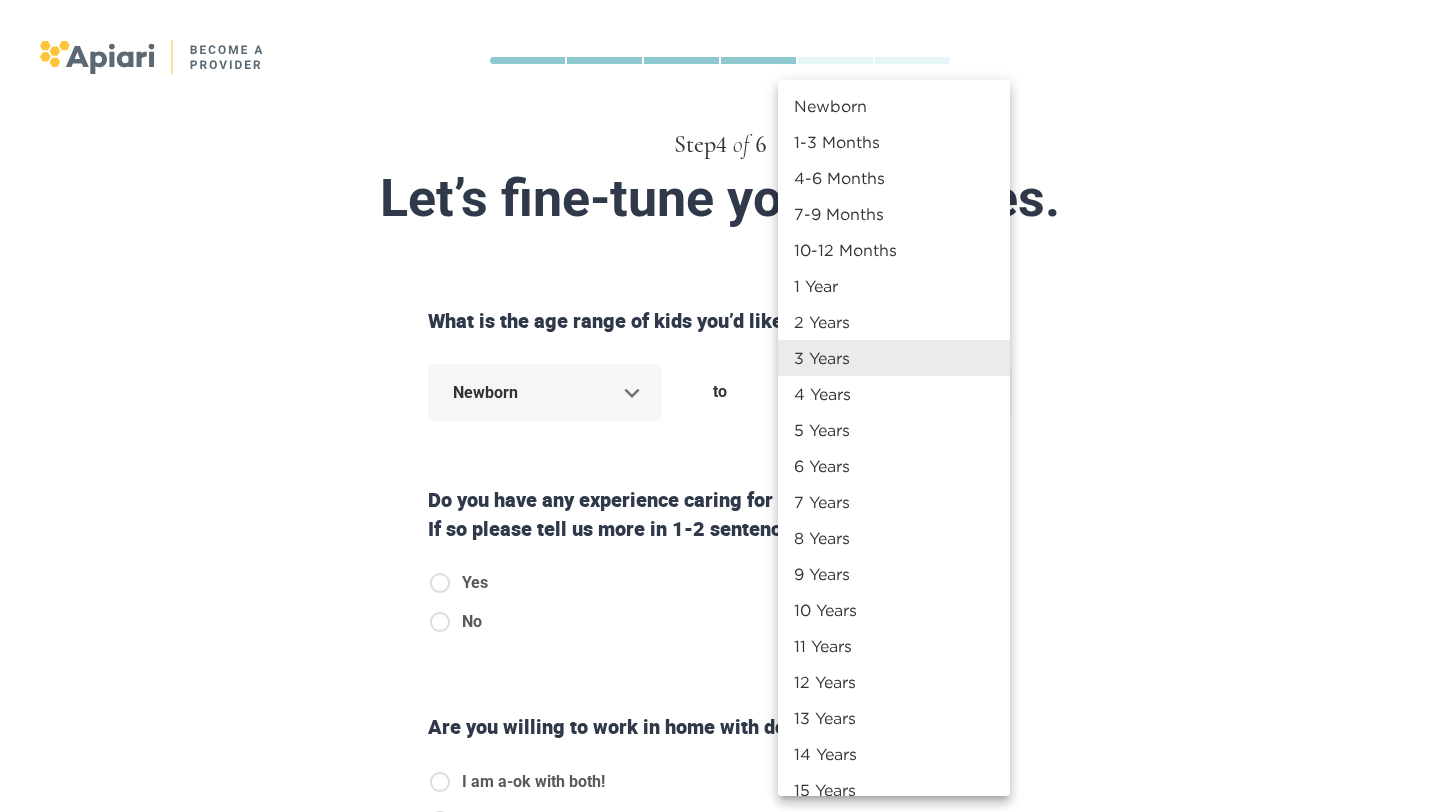 type 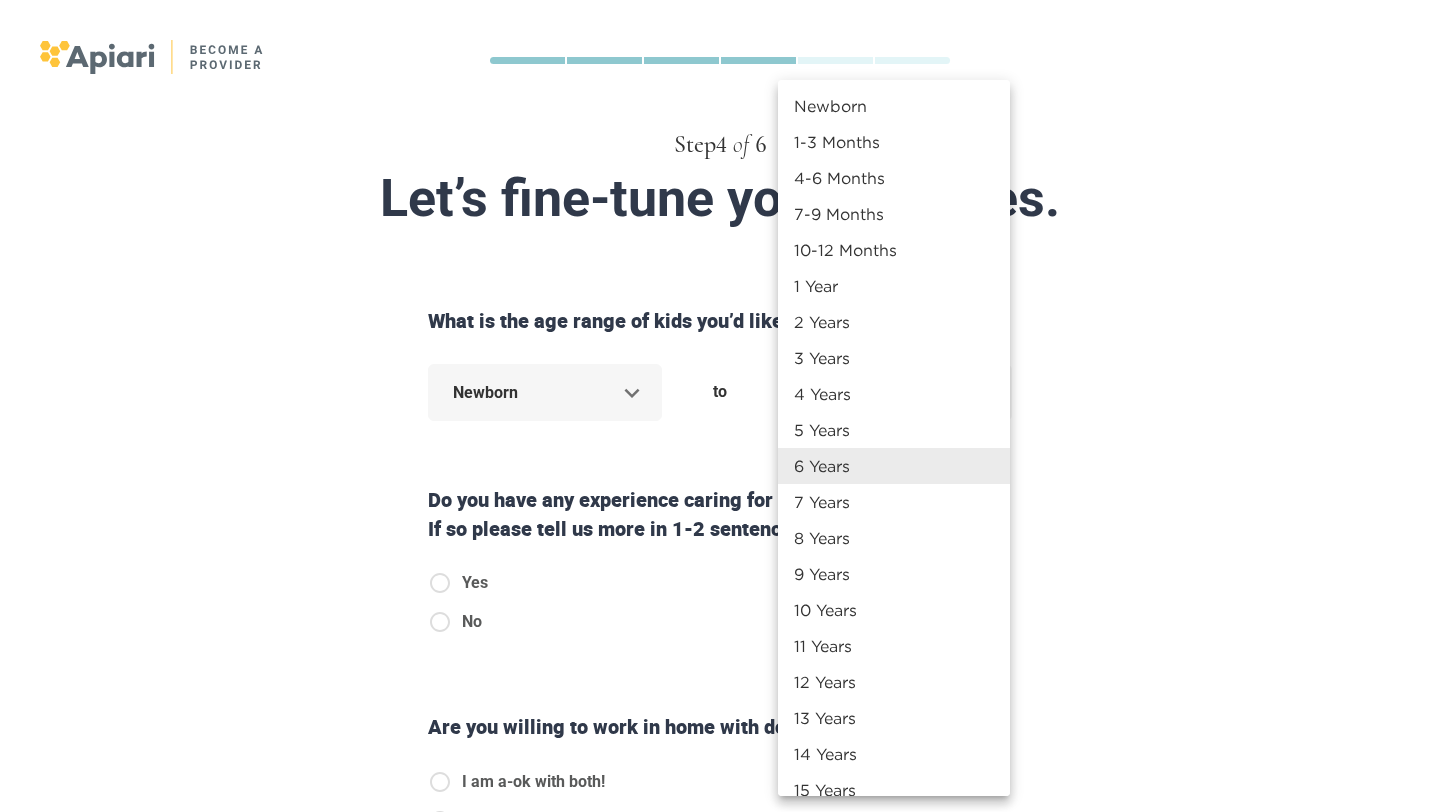 type 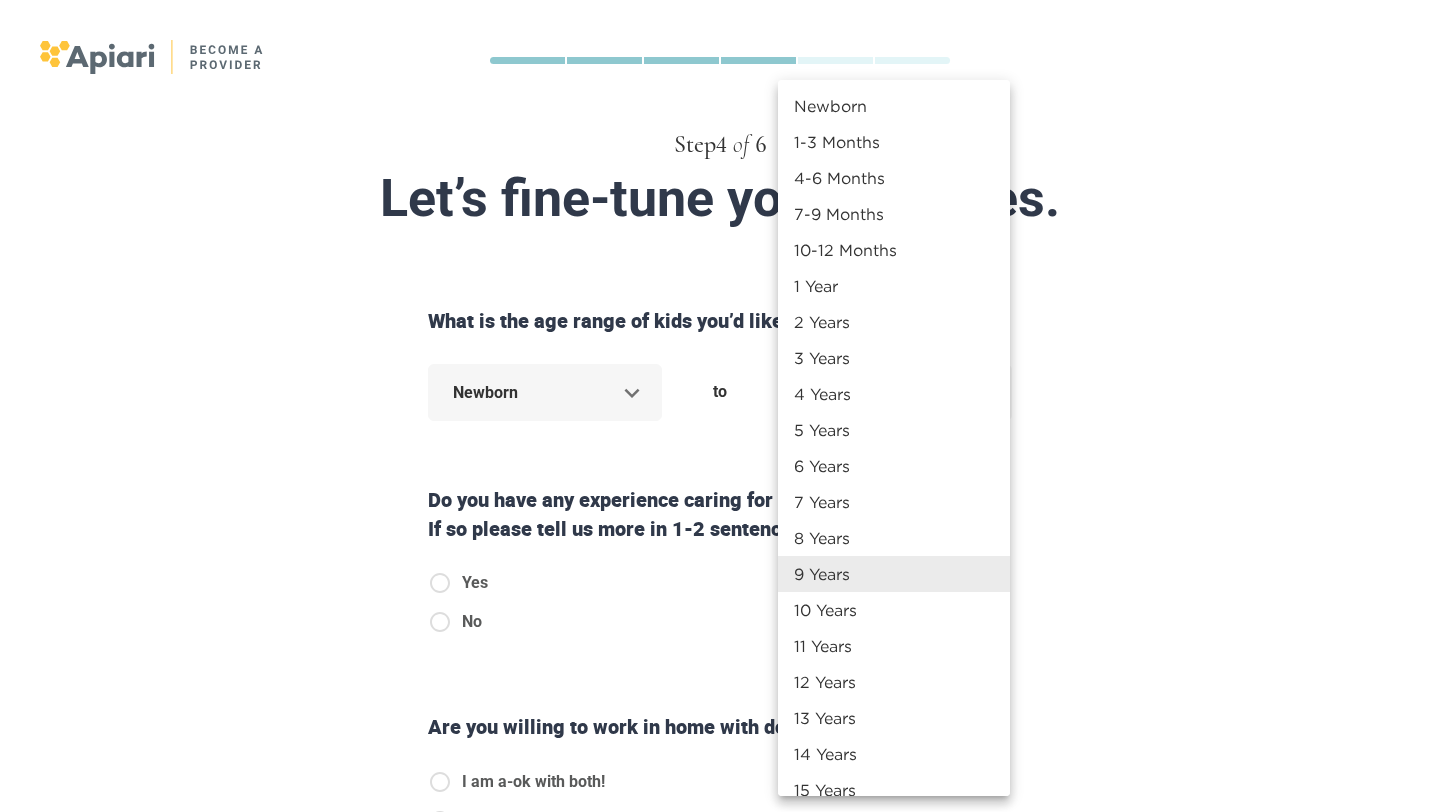 type 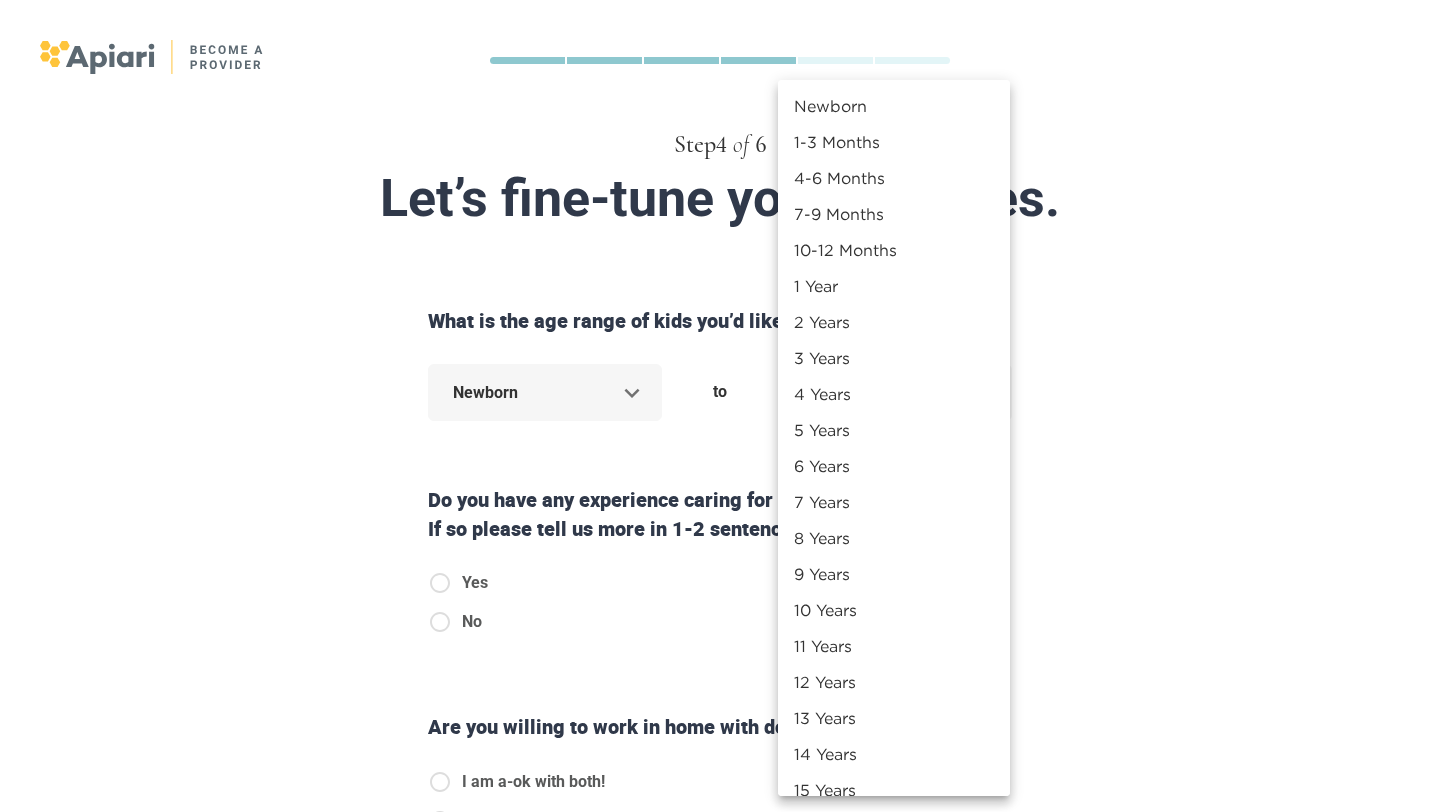 type 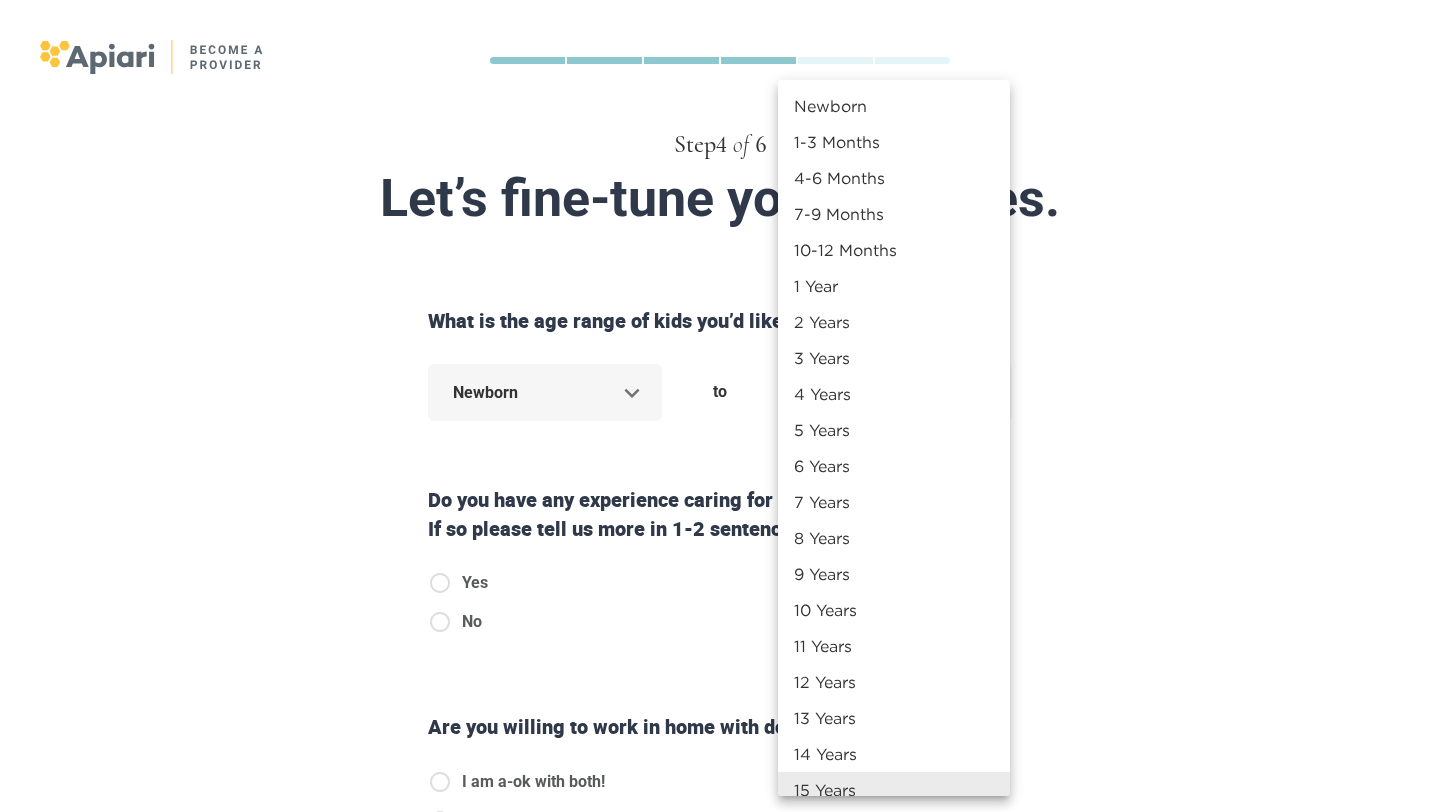 type 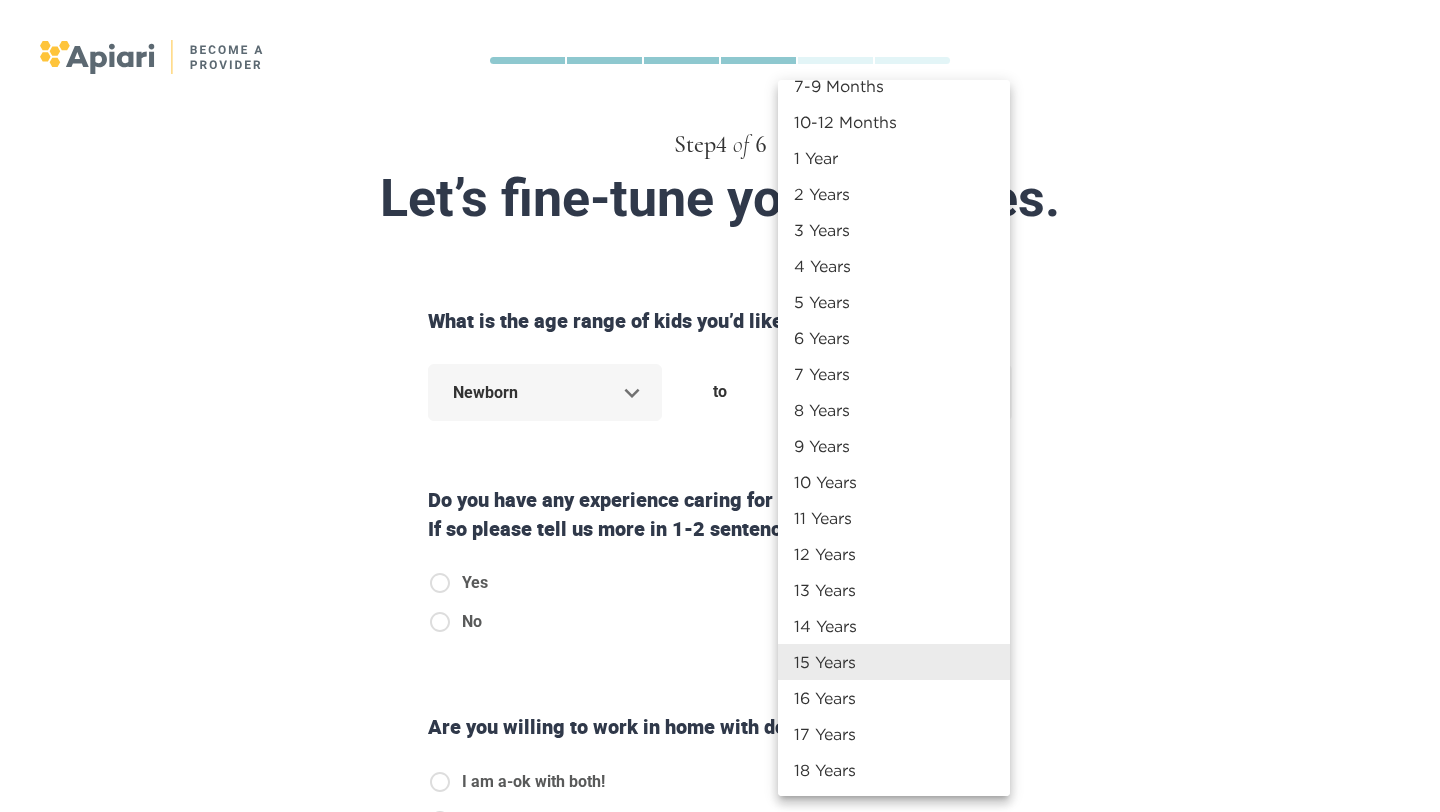 type 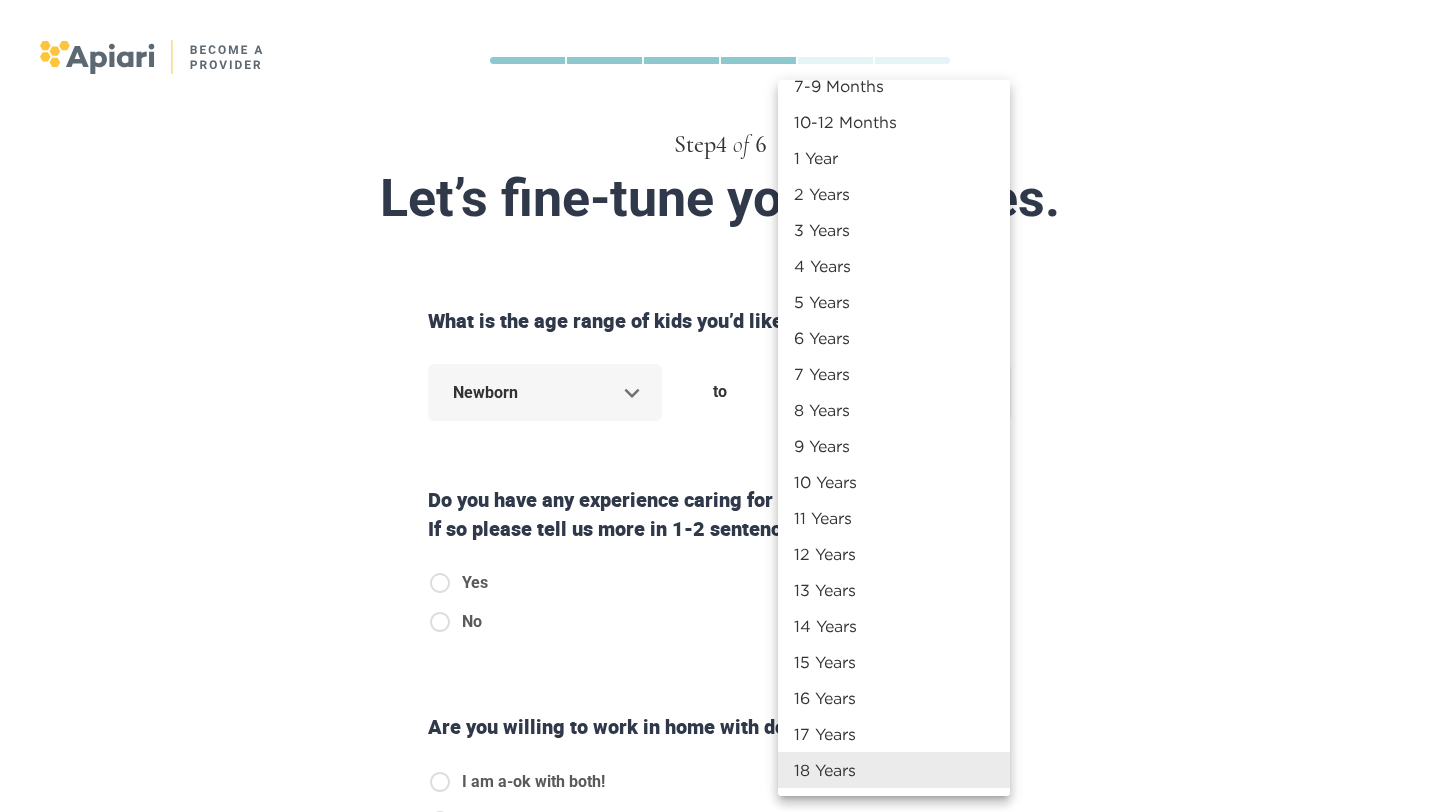 type 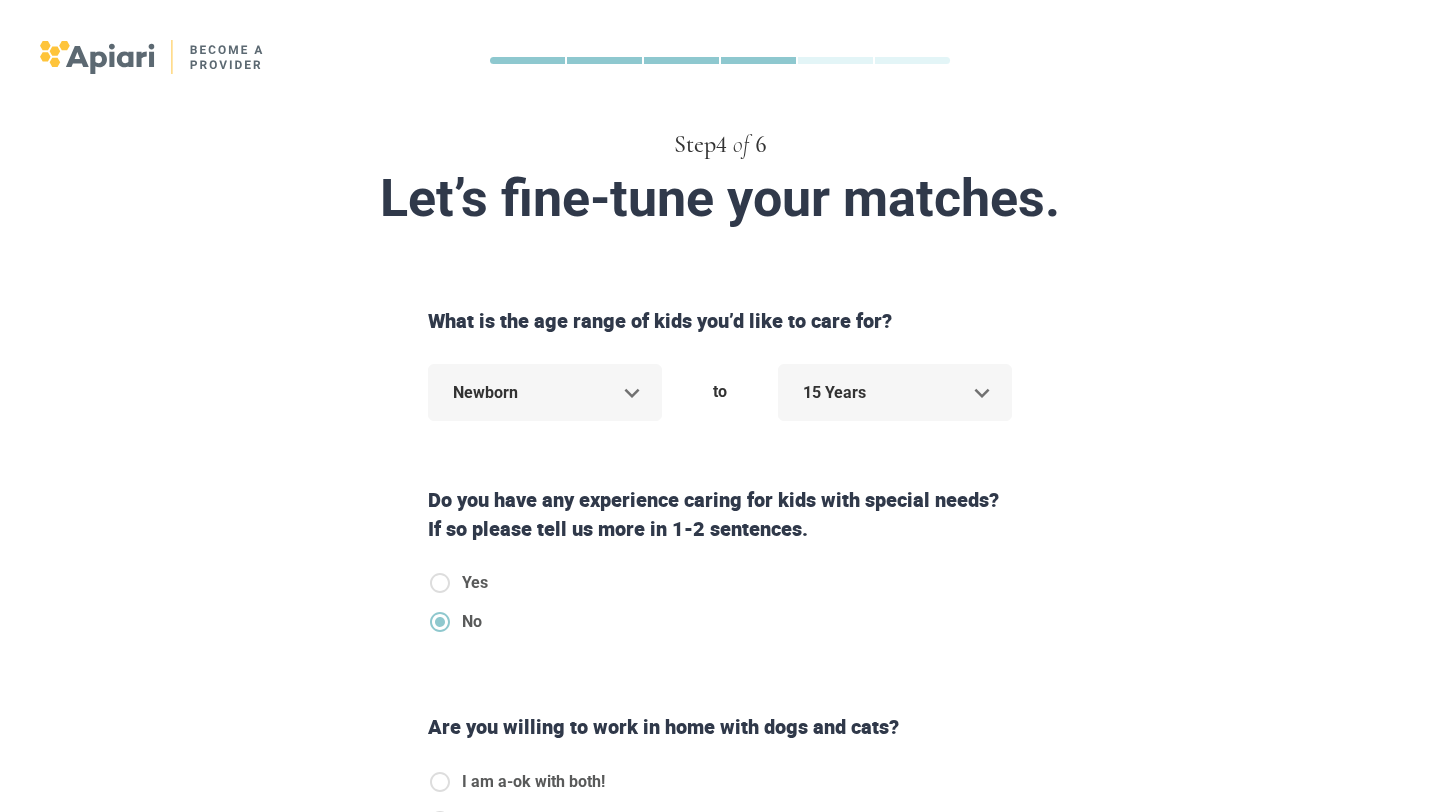 click on "What is the age range of kids you’d like to care for? Newborn * to 15 Years ** Do you have any experience caring for kids with special needs? If so please tell us more in 1-2 sentences. Yes No Are you willing to work in home with dogs and cats? I am a-ok with both! No dogs for me No cats for me No dogs or cats Do you speak another language besides English? Yes No Back Next" at bounding box center (720, 746) 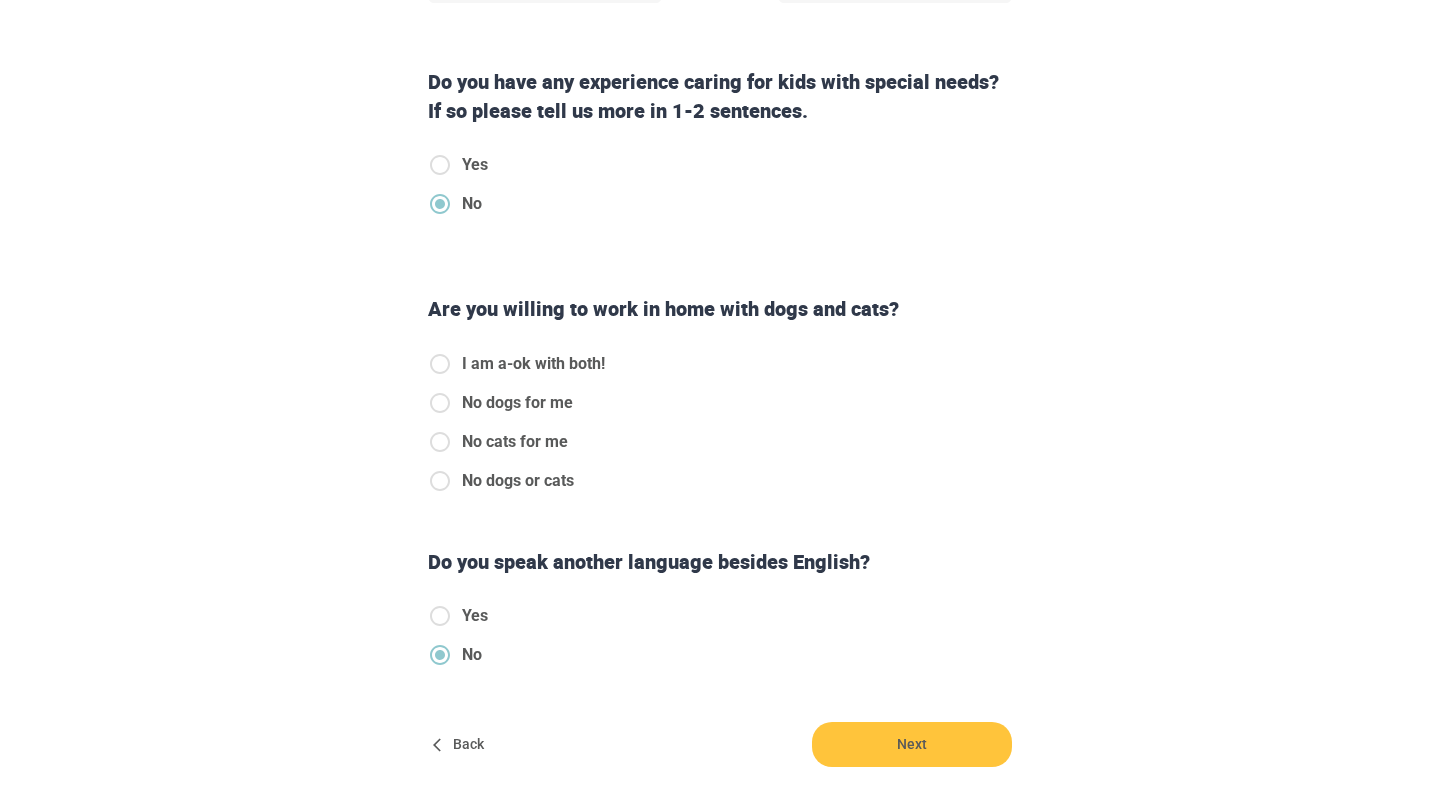 scroll, scrollTop: 440, scrollLeft: 0, axis: vertical 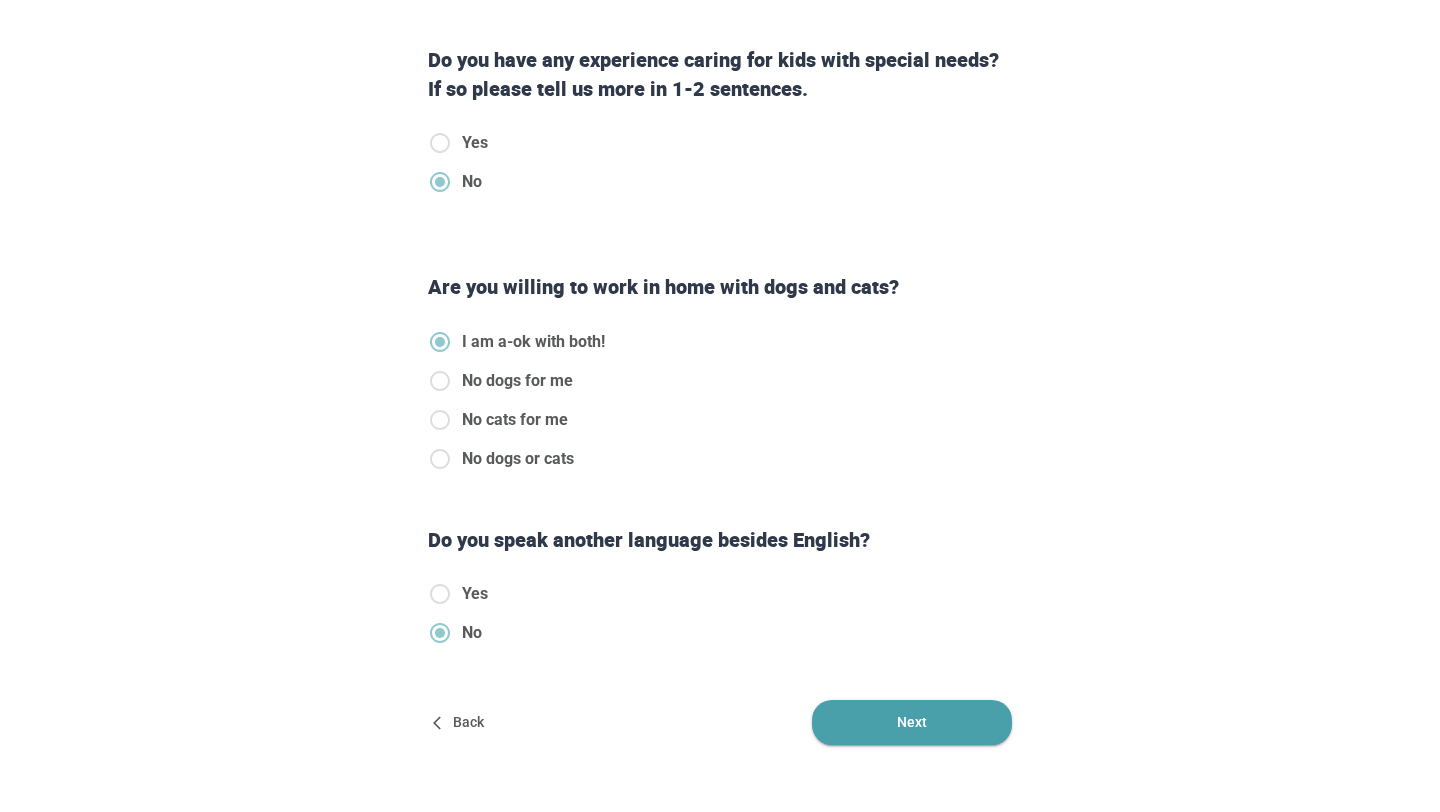 click on "Next" at bounding box center (912, 722) 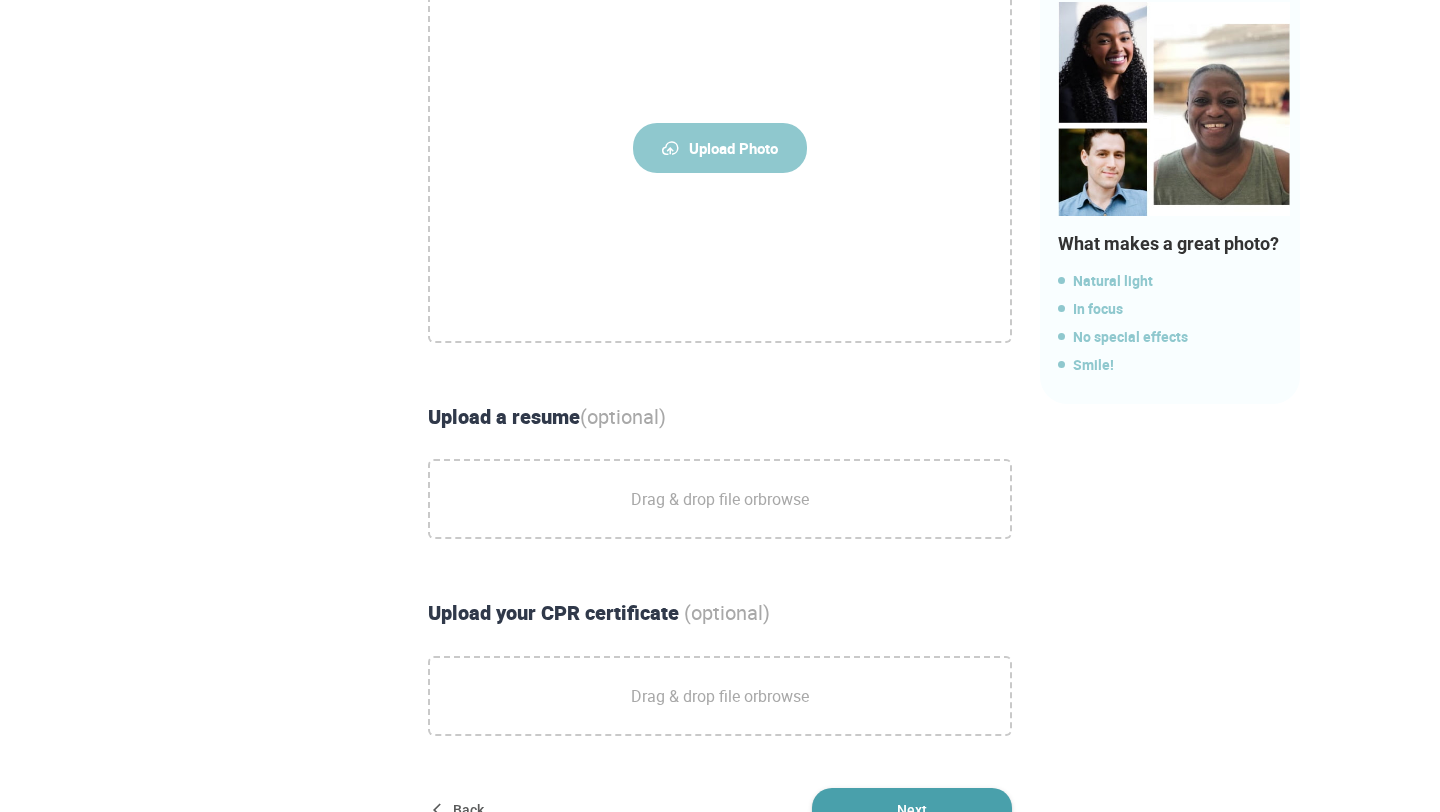 scroll, scrollTop: 0, scrollLeft: 0, axis: both 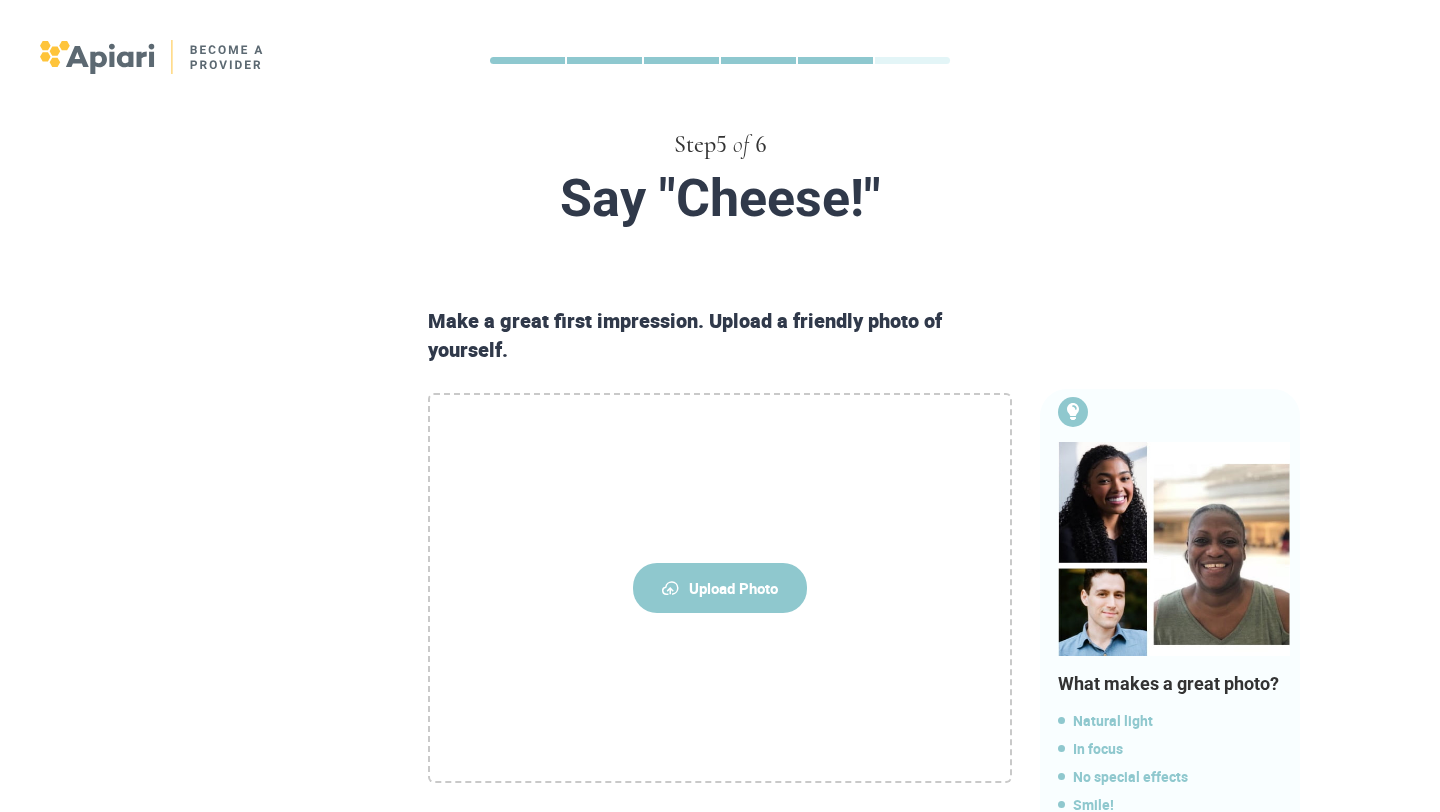 click on "Upload Photo" at bounding box center [720, 588] 